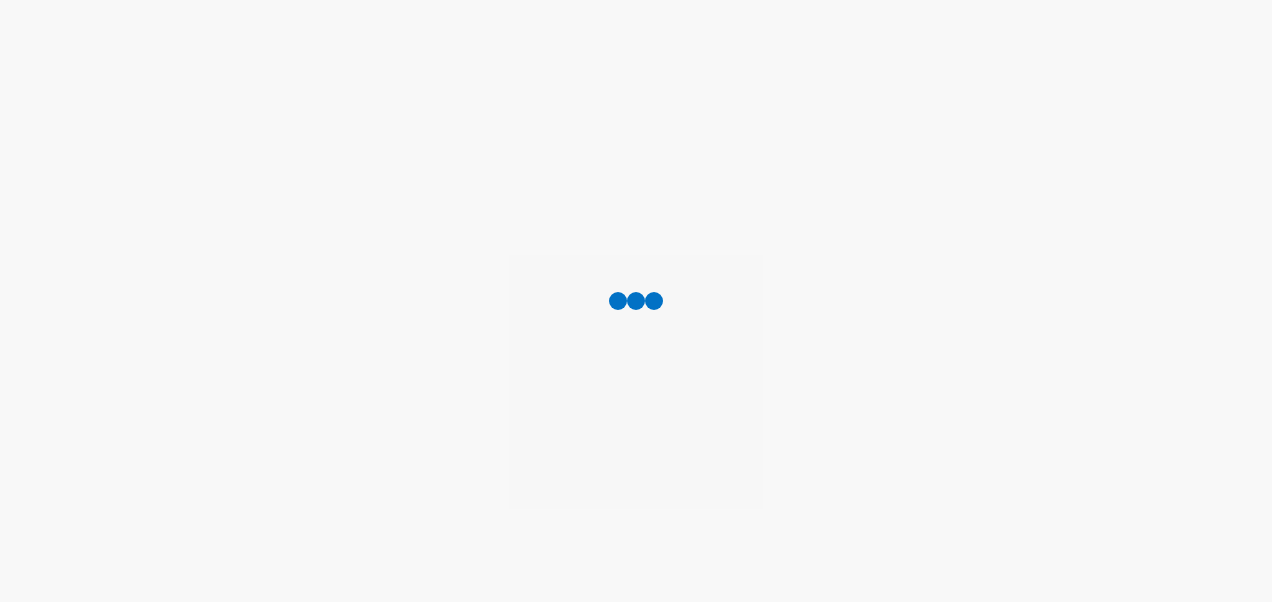 scroll, scrollTop: 0, scrollLeft: 0, axis: both 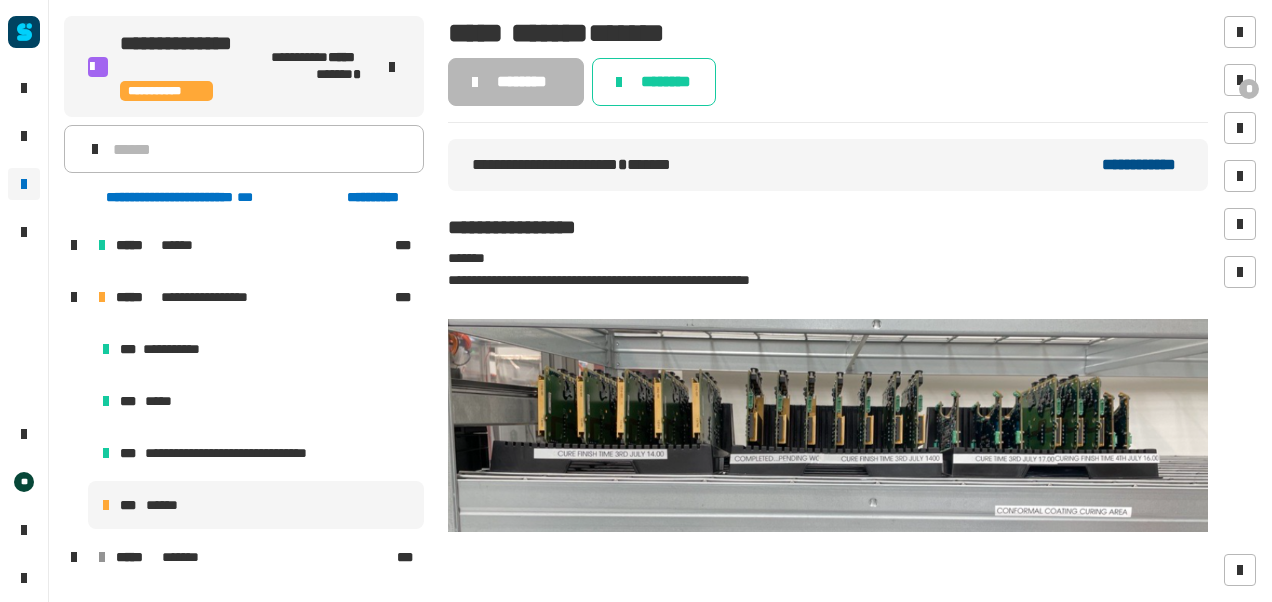 click on "**********" 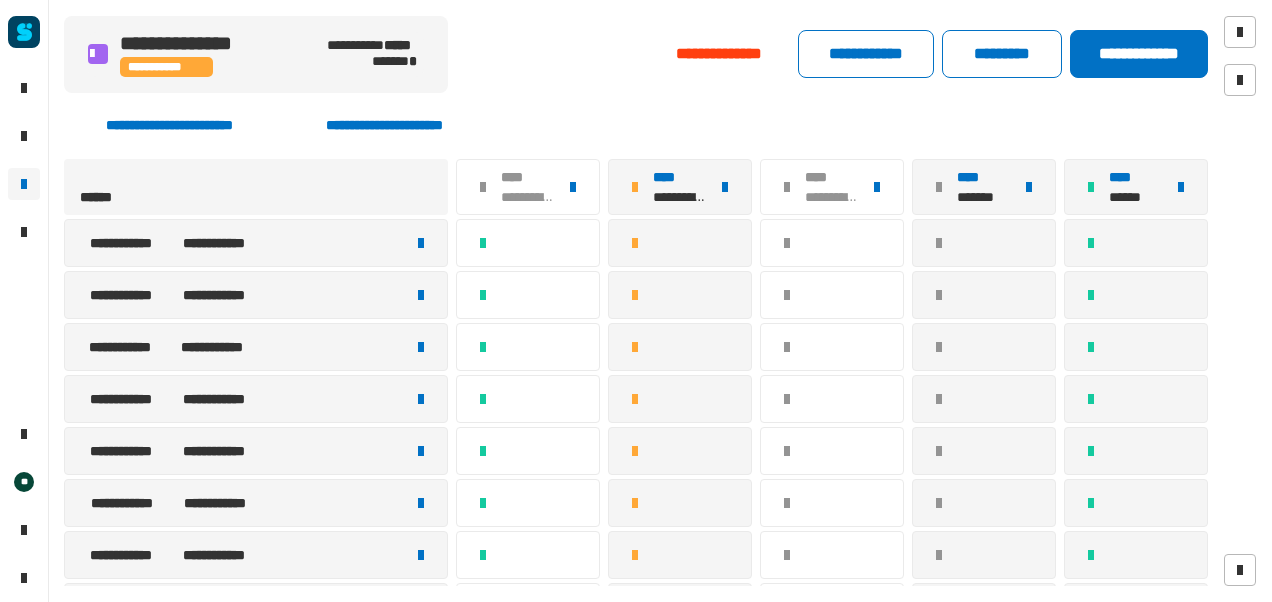 click at bounding box center (421, 243) 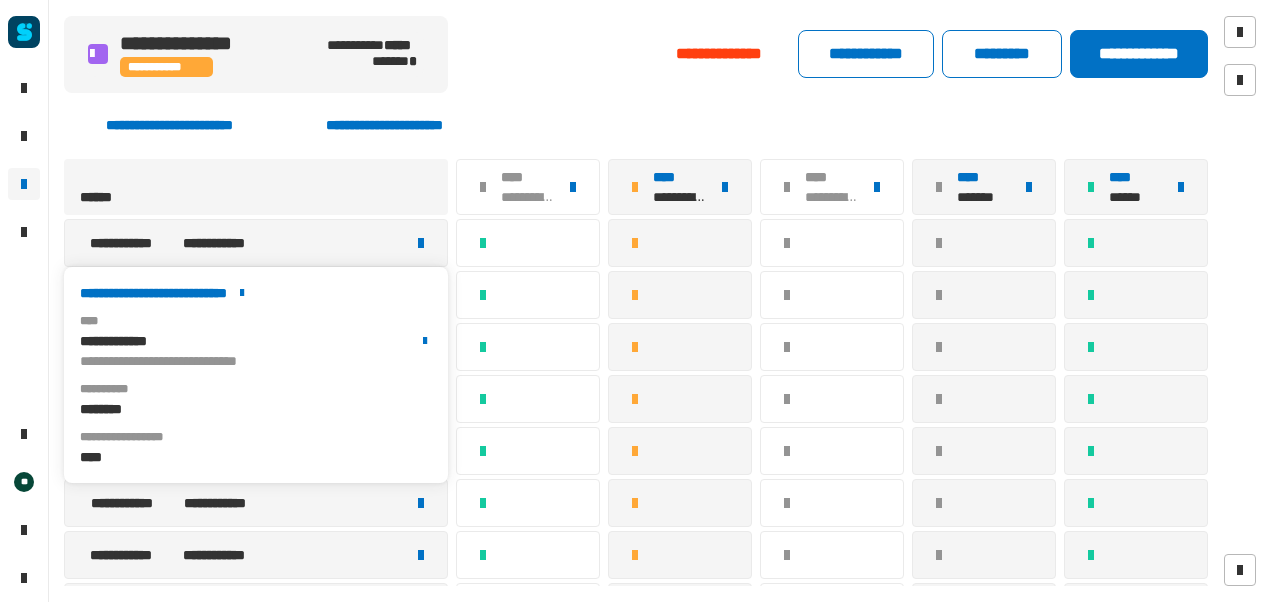 click on "**********" at bounding box center [256, 293] 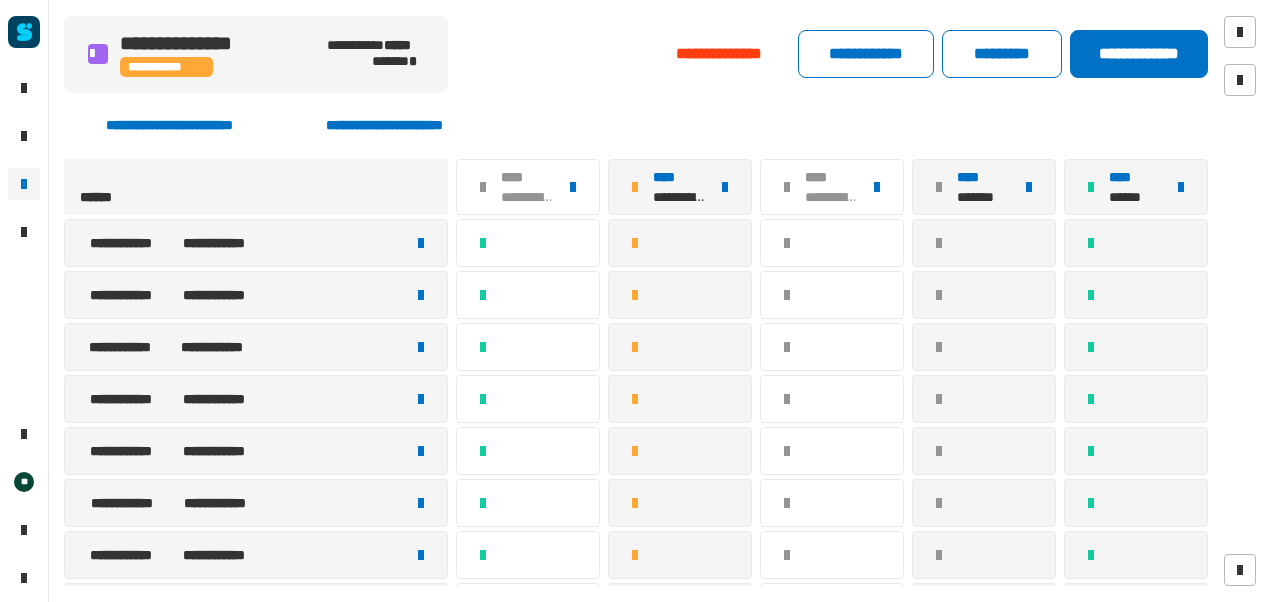 click at bounding box center [421, 295] 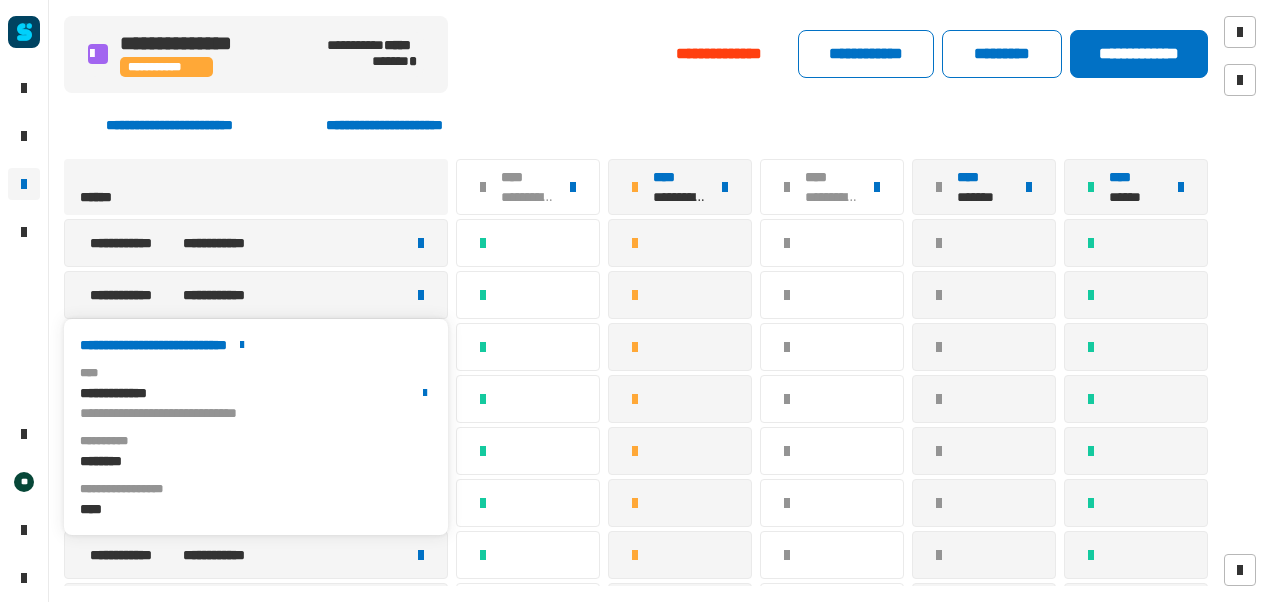 click on "**********" at bounding box center [256, 345] 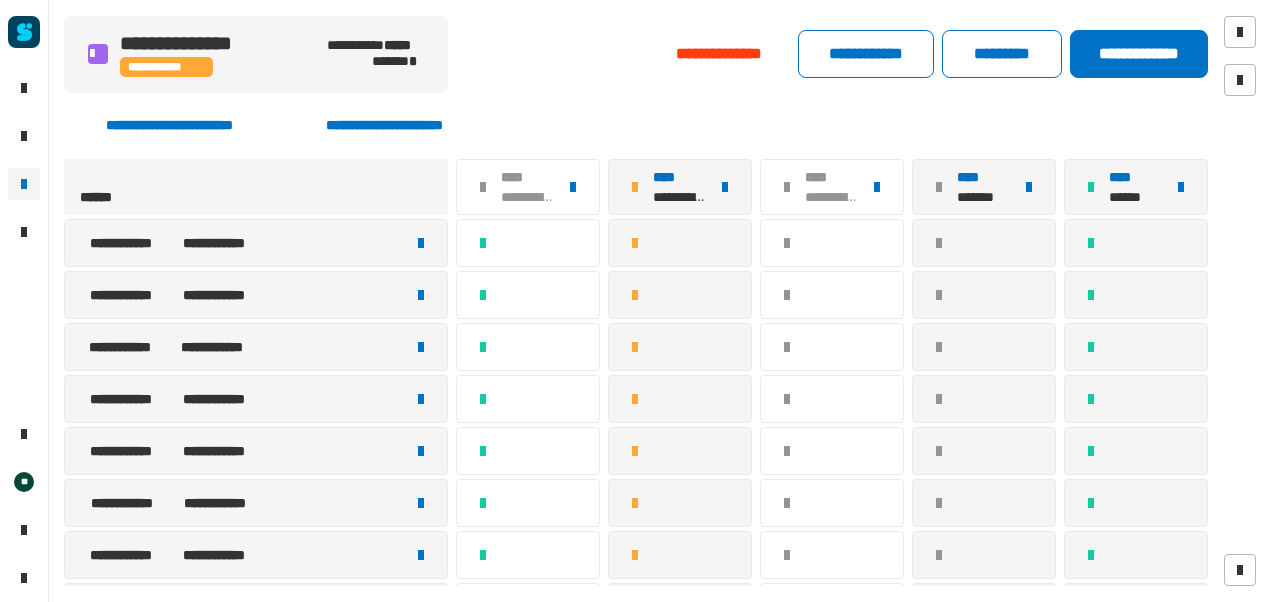 click at bounding box center [421, 347] 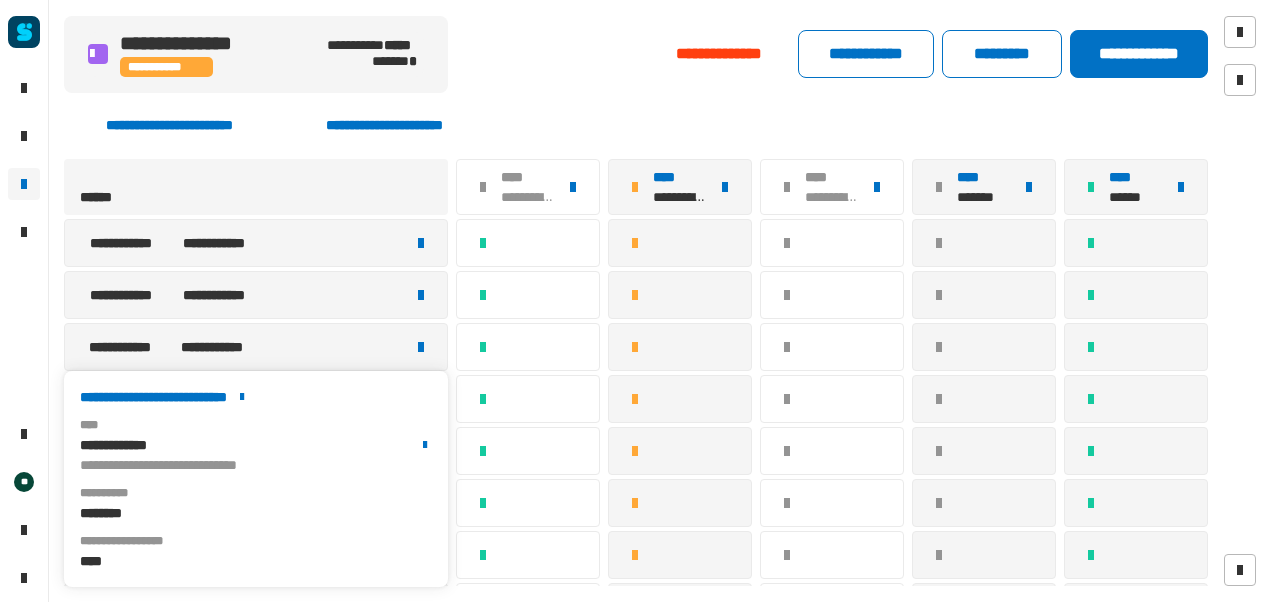 click on "**********" at bounding box center [256, 397] 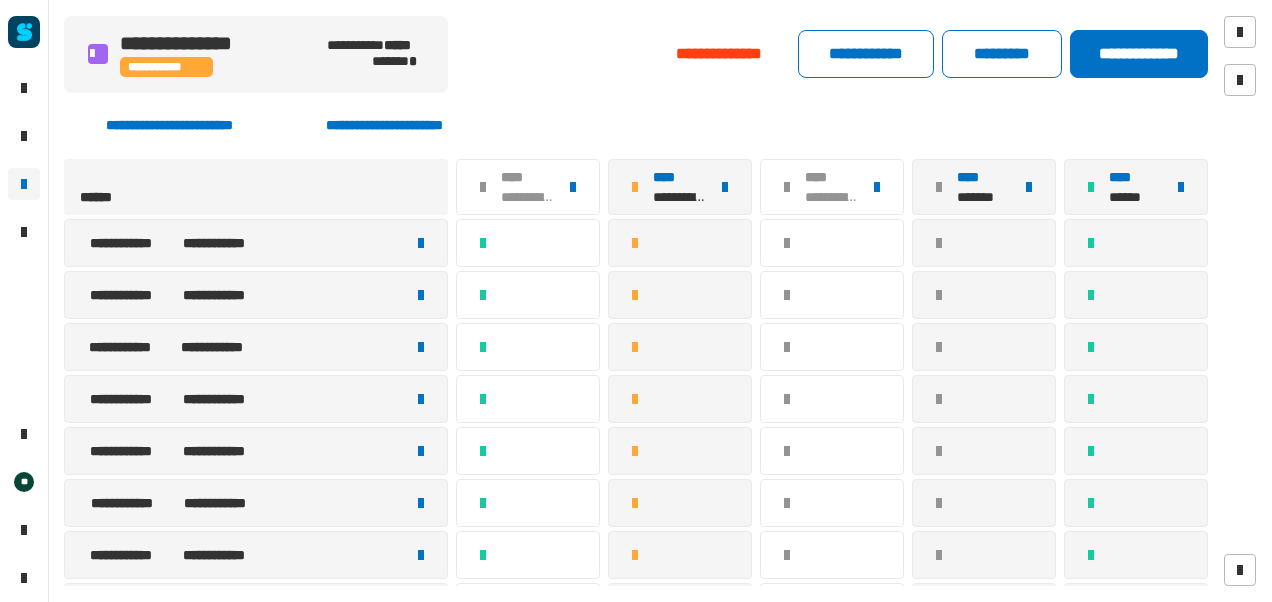 click at bounding box center (421, 399) 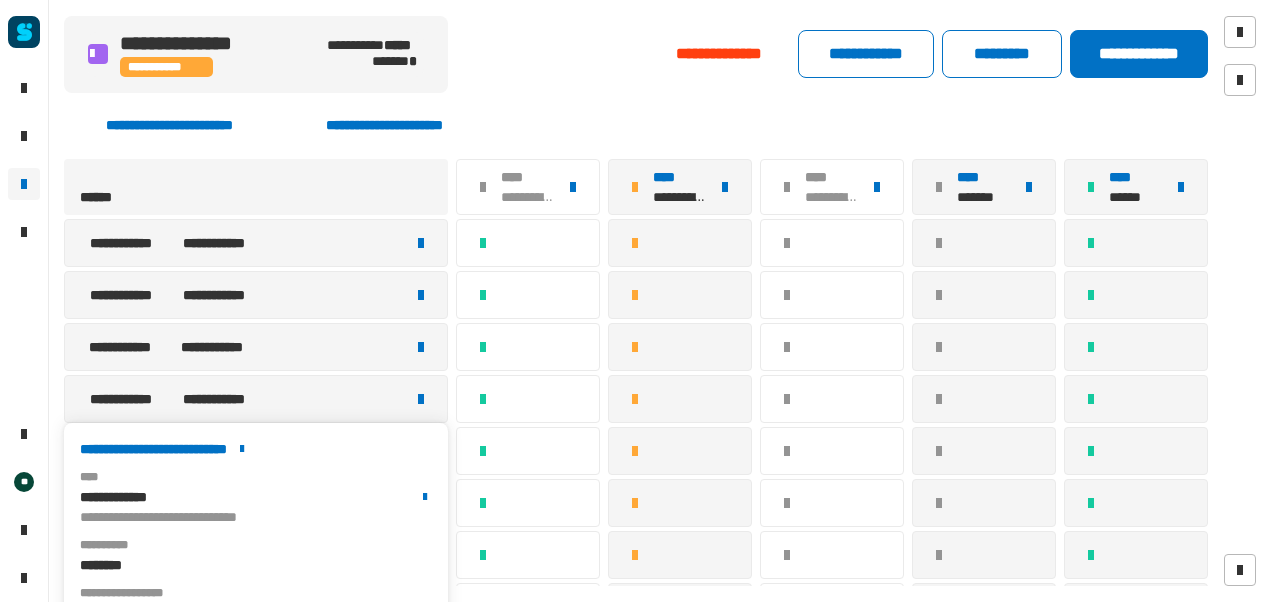 click on "**********" at bounding box center [256, 449] 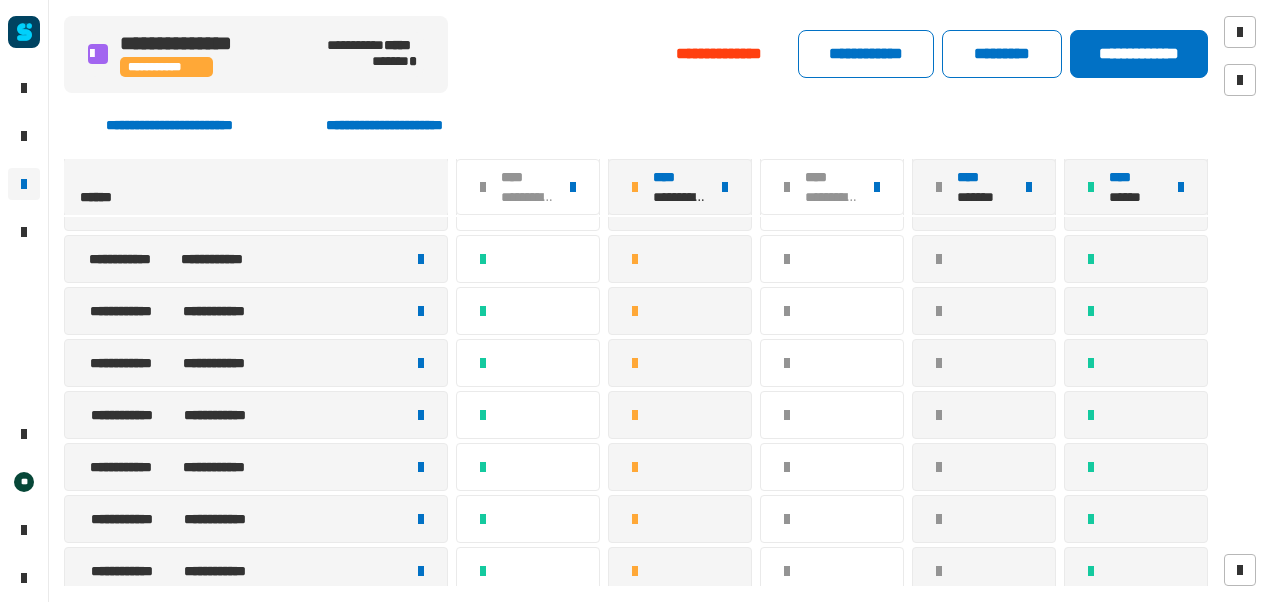 scroll, scrollTop: 106, scrollLeft: 0, axis: vertical 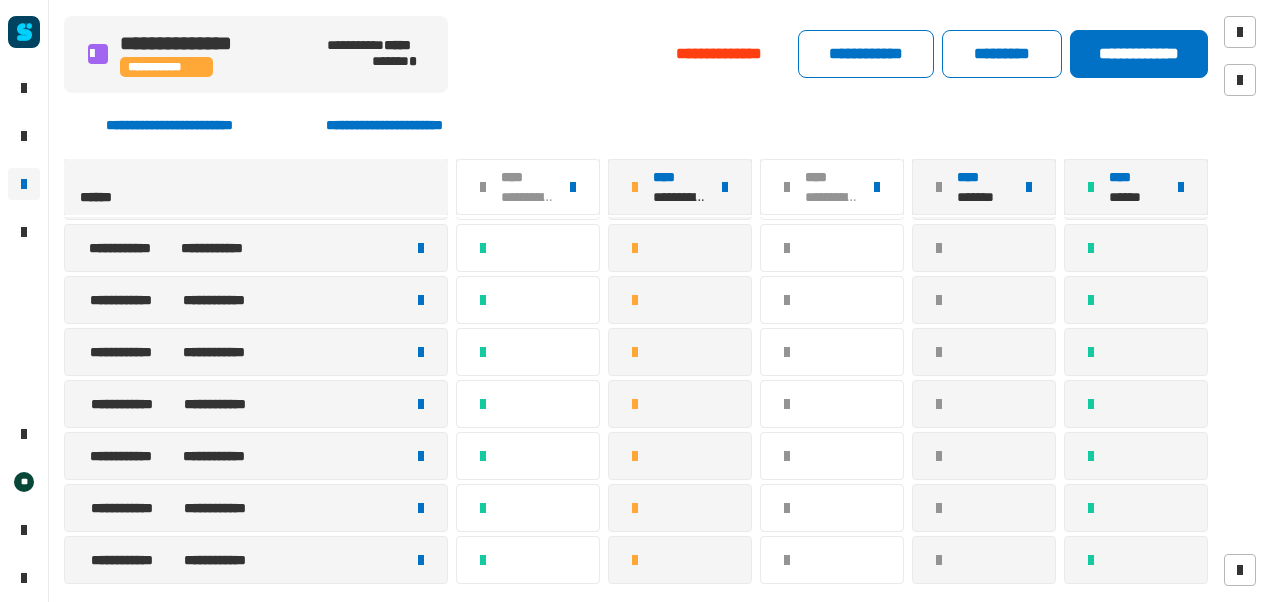click at bounding box center [421, 352] 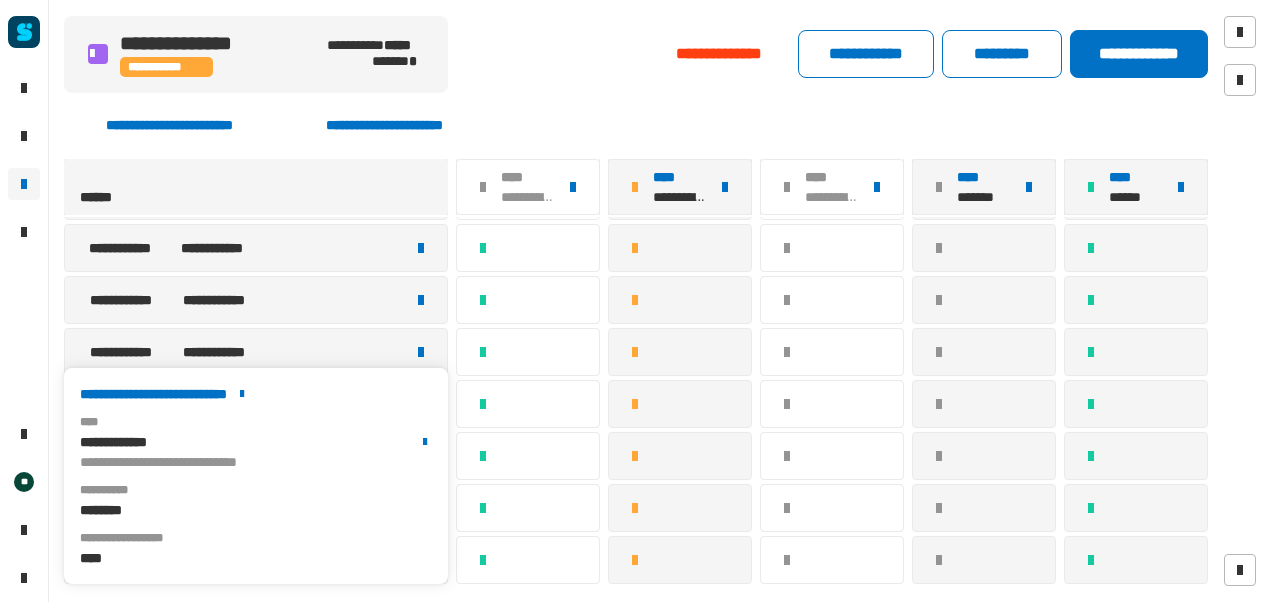 click on "**********" at bounding box center [256, 394] 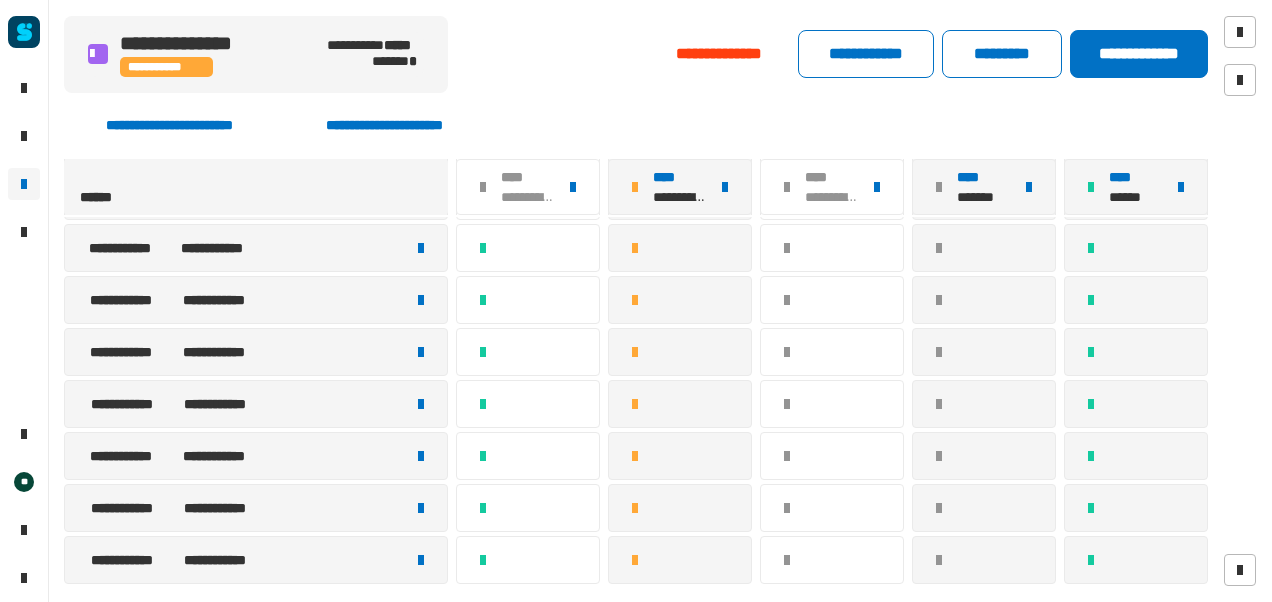 click at bounding box center [421, 404] 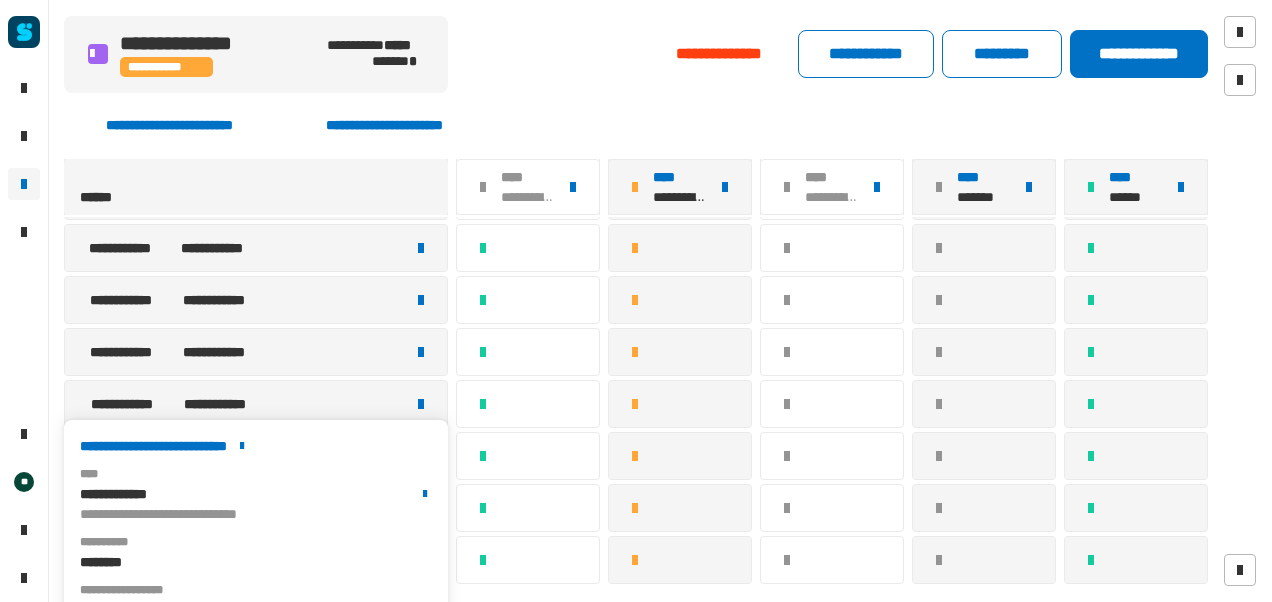 click on "**********" at bounding box center (256, 446) 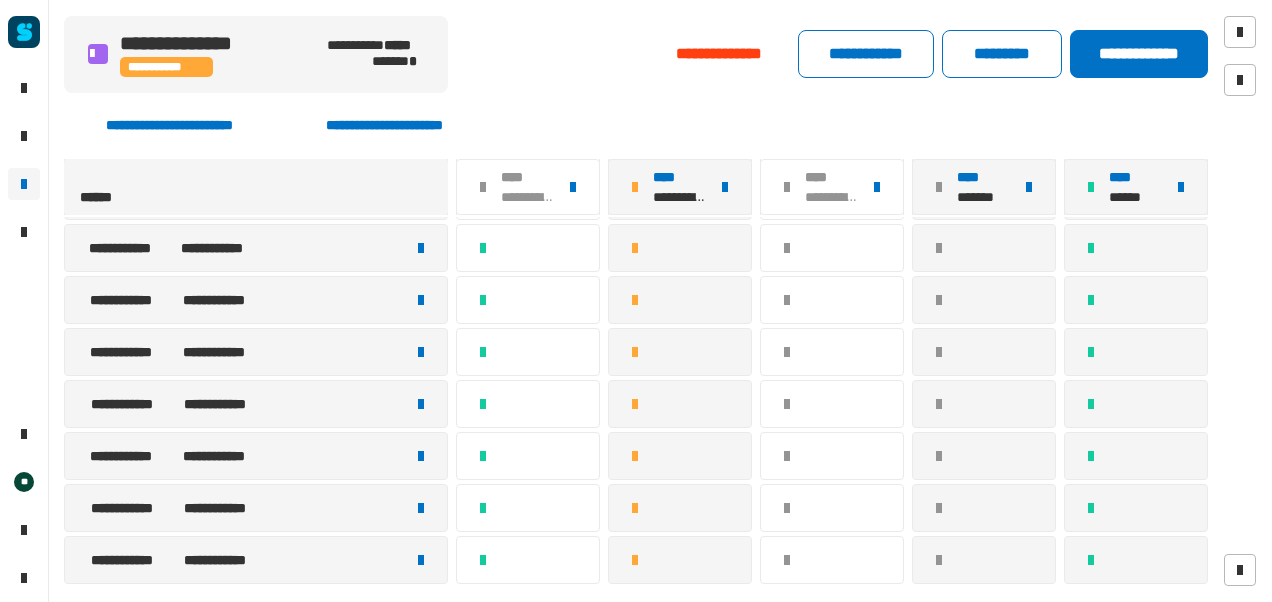 click at bounding box center (421, 456) 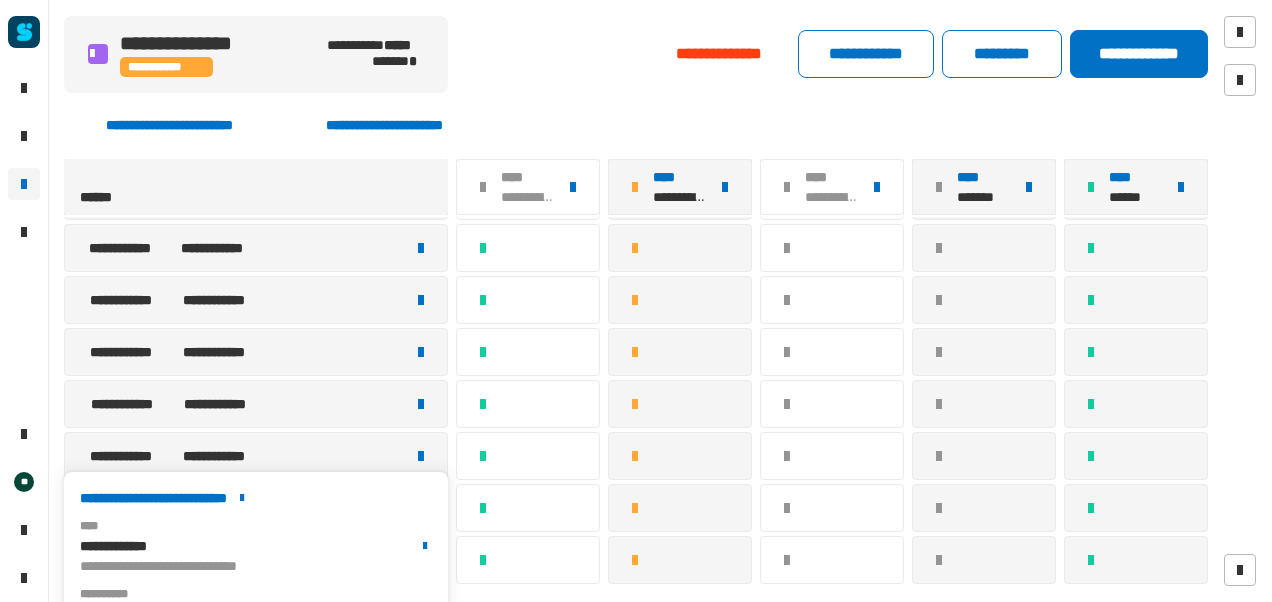 click on "**********" at bounding box center [256, 498] 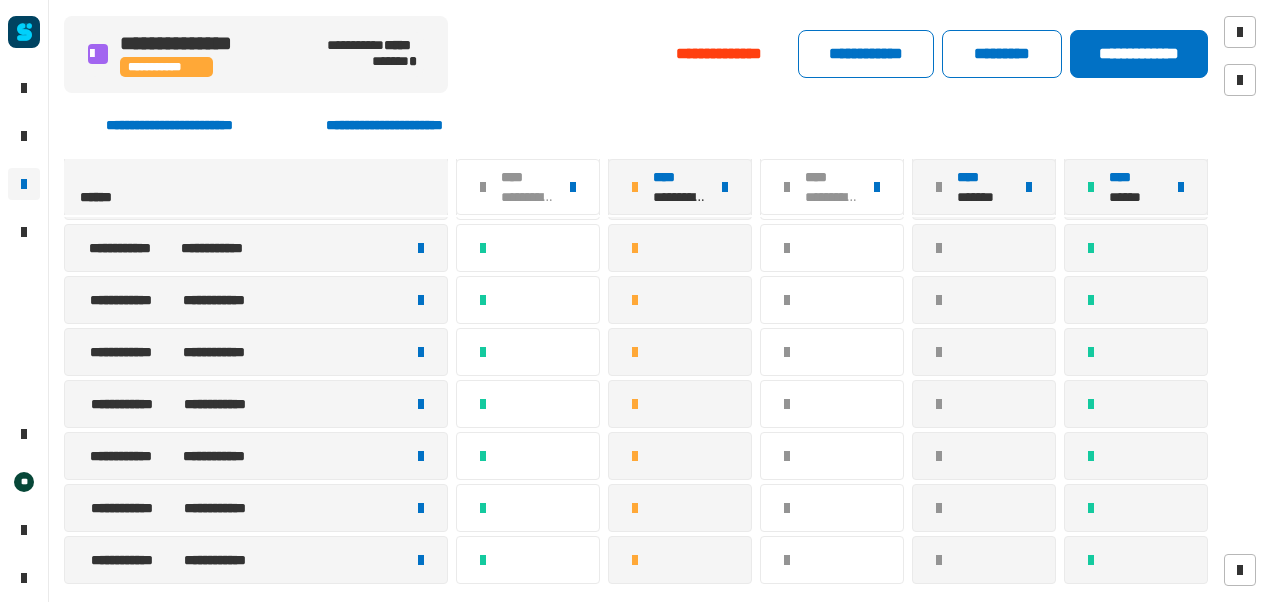 click at bounding box center (421, 508) 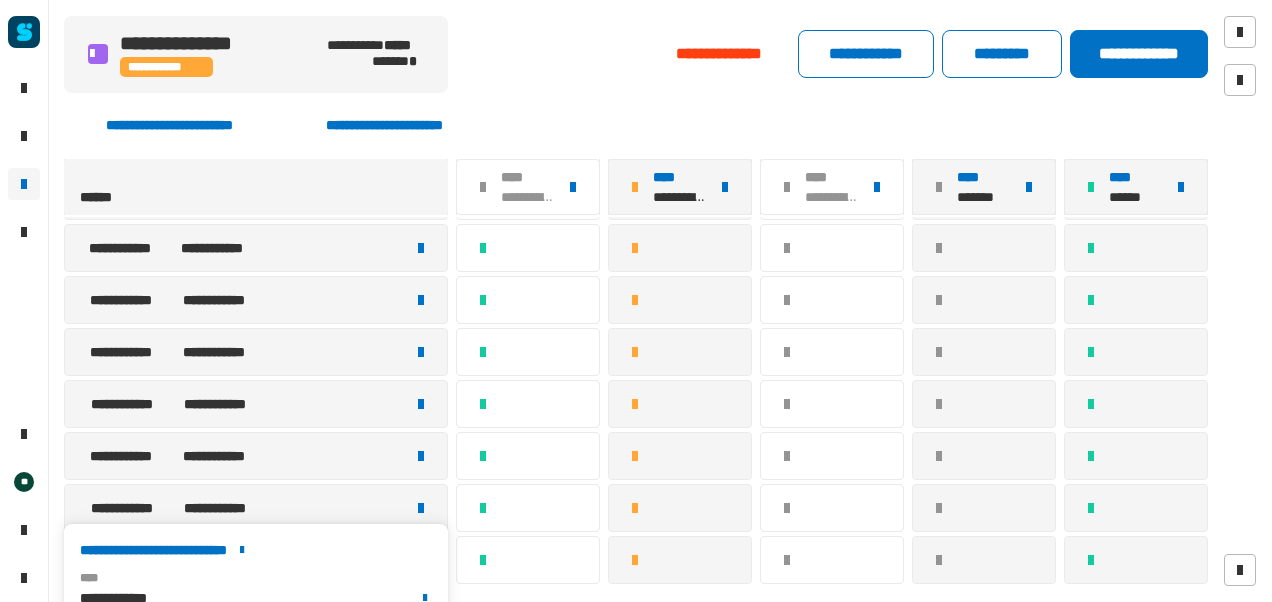 click on "**********" at bounding box center [256, 550] 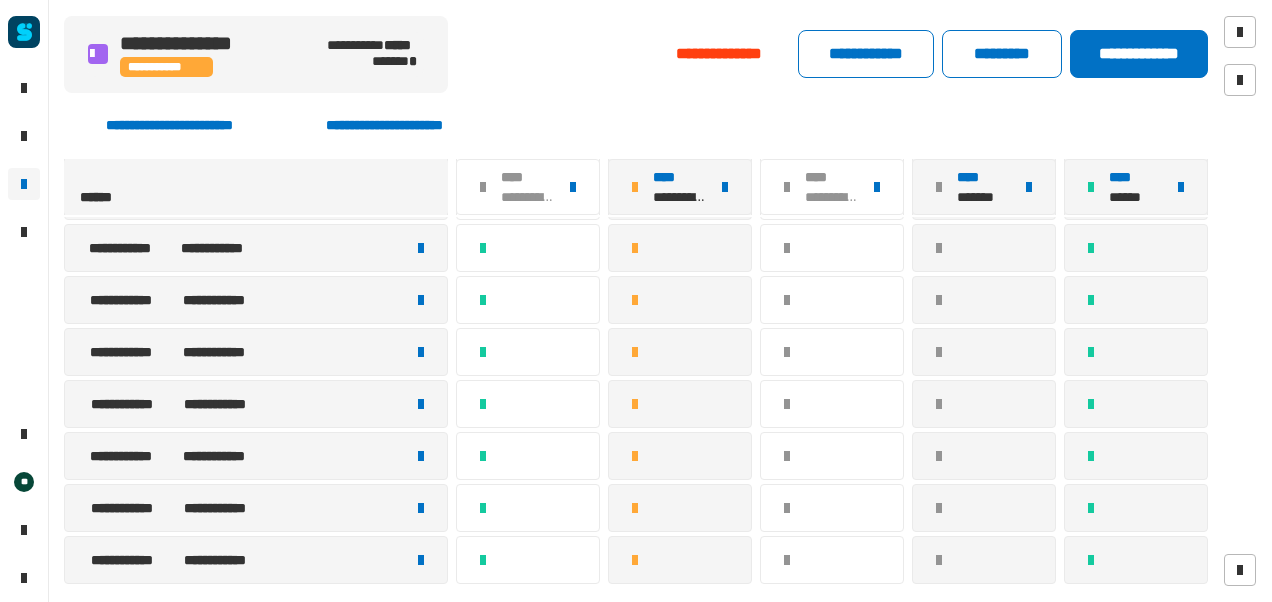 click at bounding box center [421, 560] 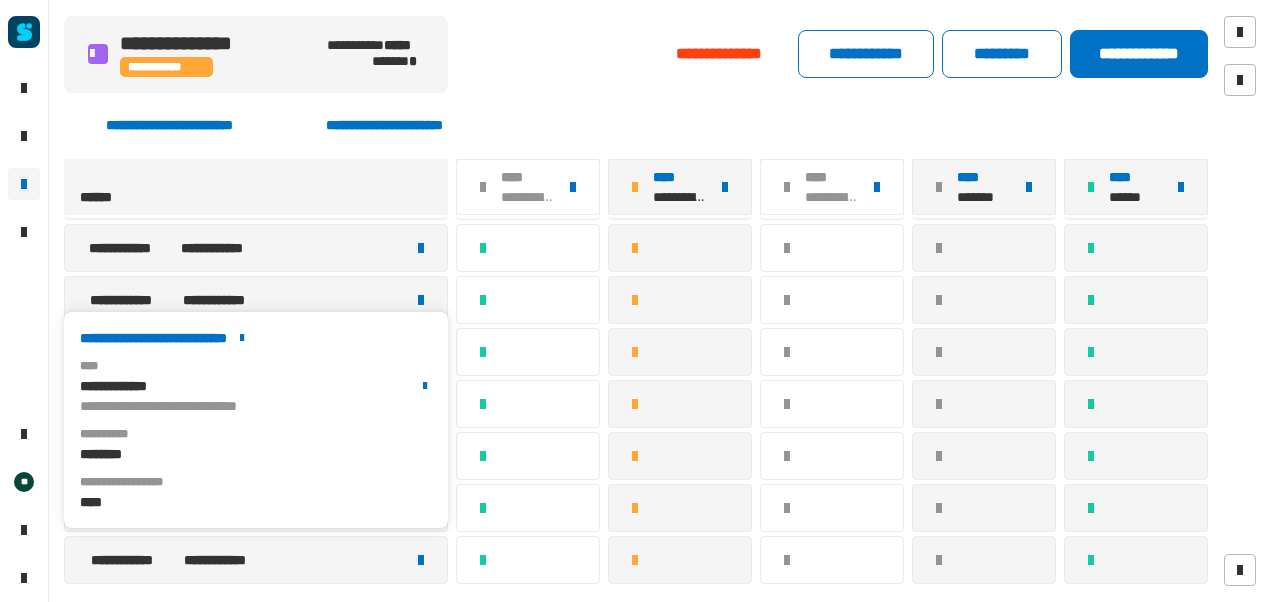 click on "**********" at bounding box center (256, 338) 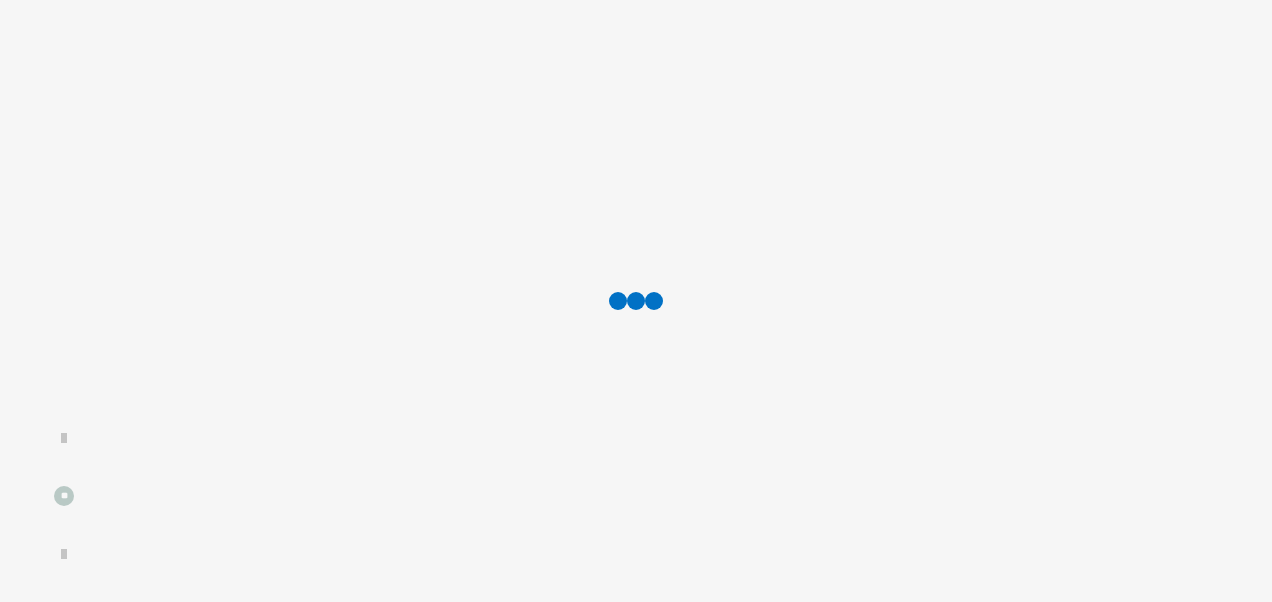 scroll, scrollTop: 0, scrollLeft: 0, axis: both 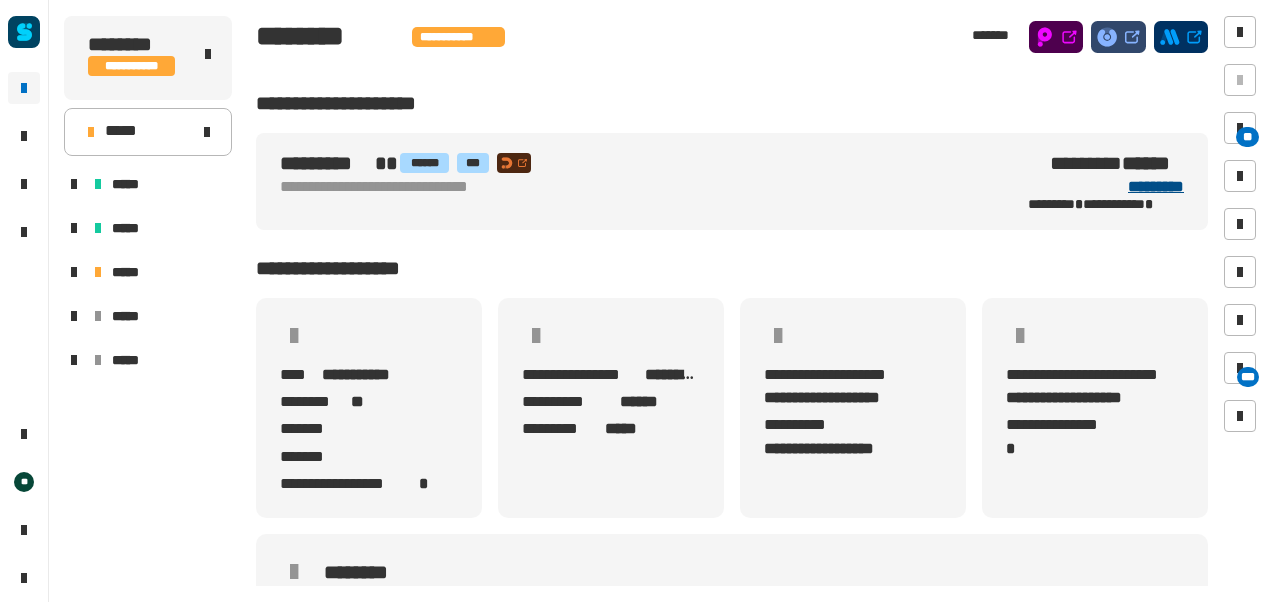 click on "*********" 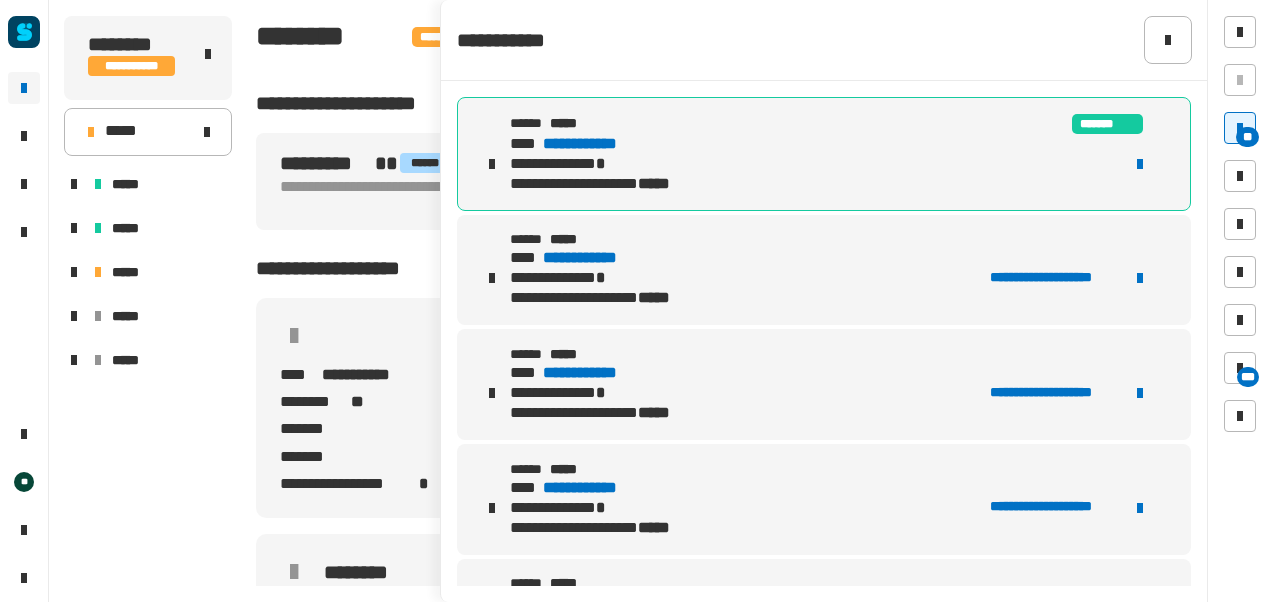 click on "**********" at bounding box center [596, 144] 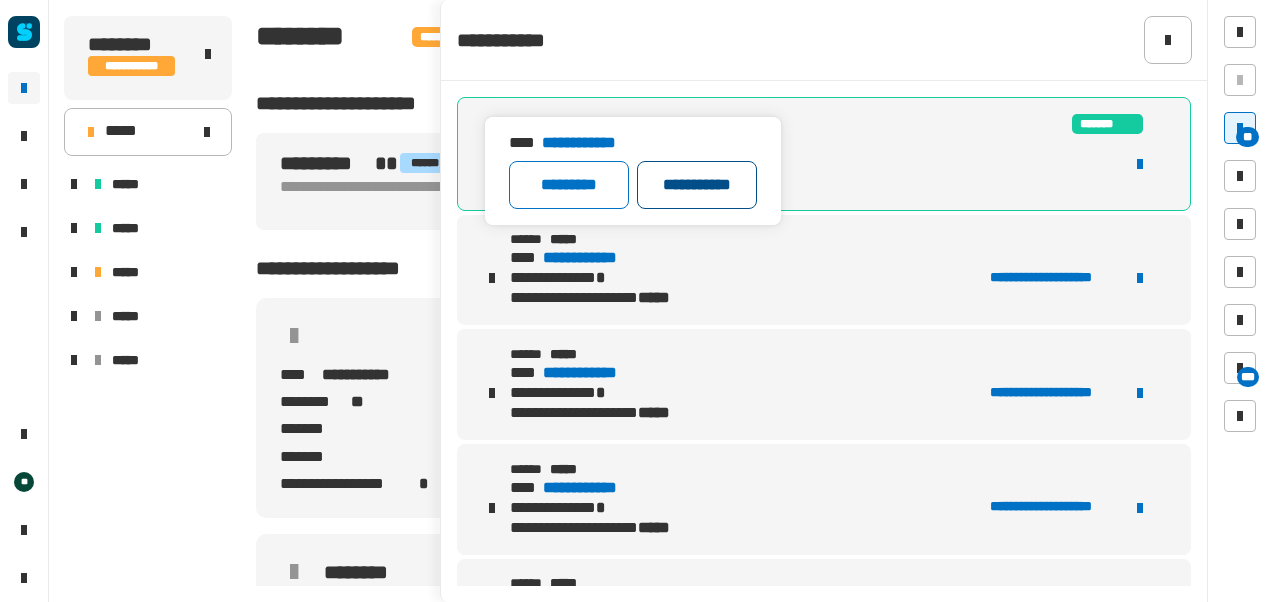 click on "**********" at bounding box center [697, 185] 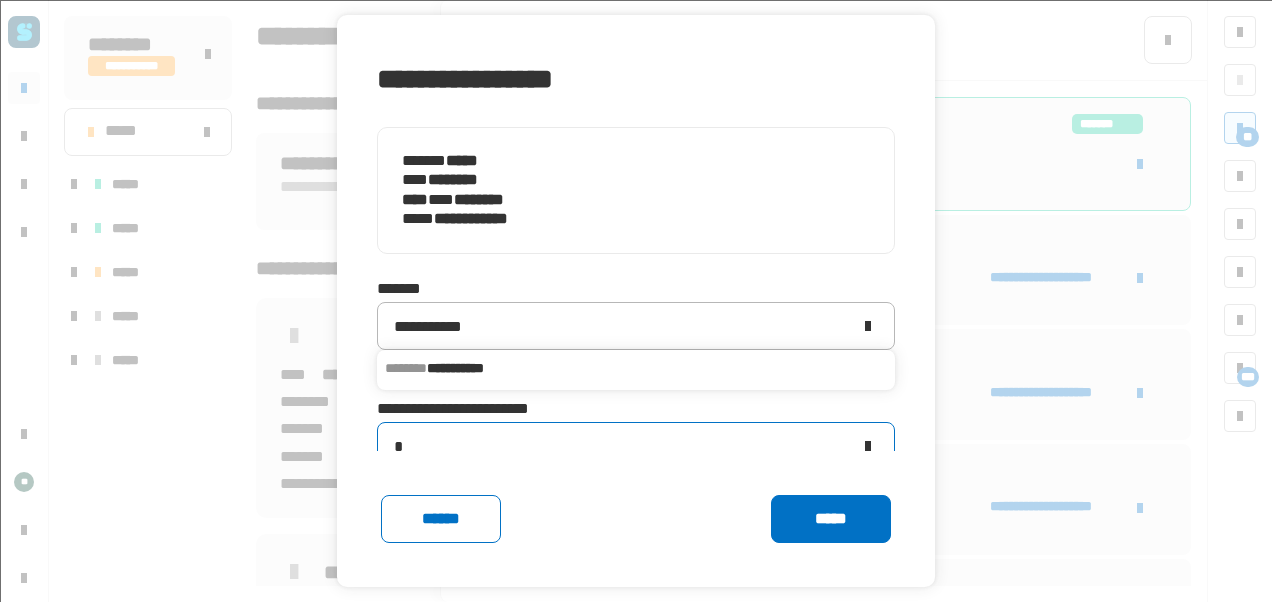 click on "*" 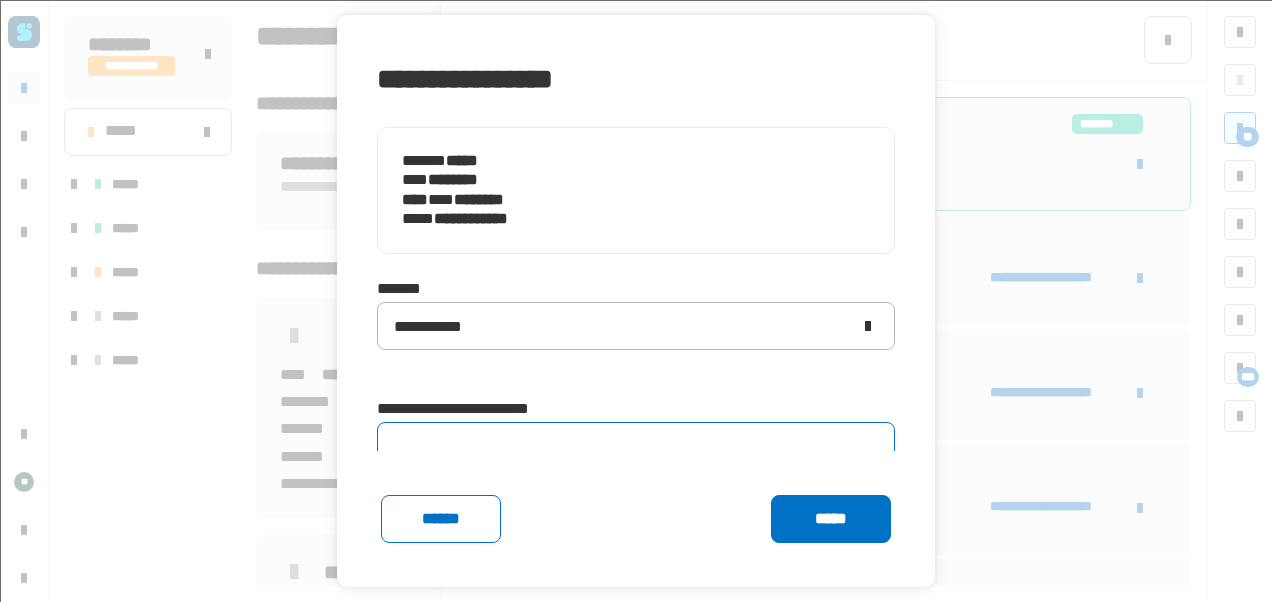 type on "*" 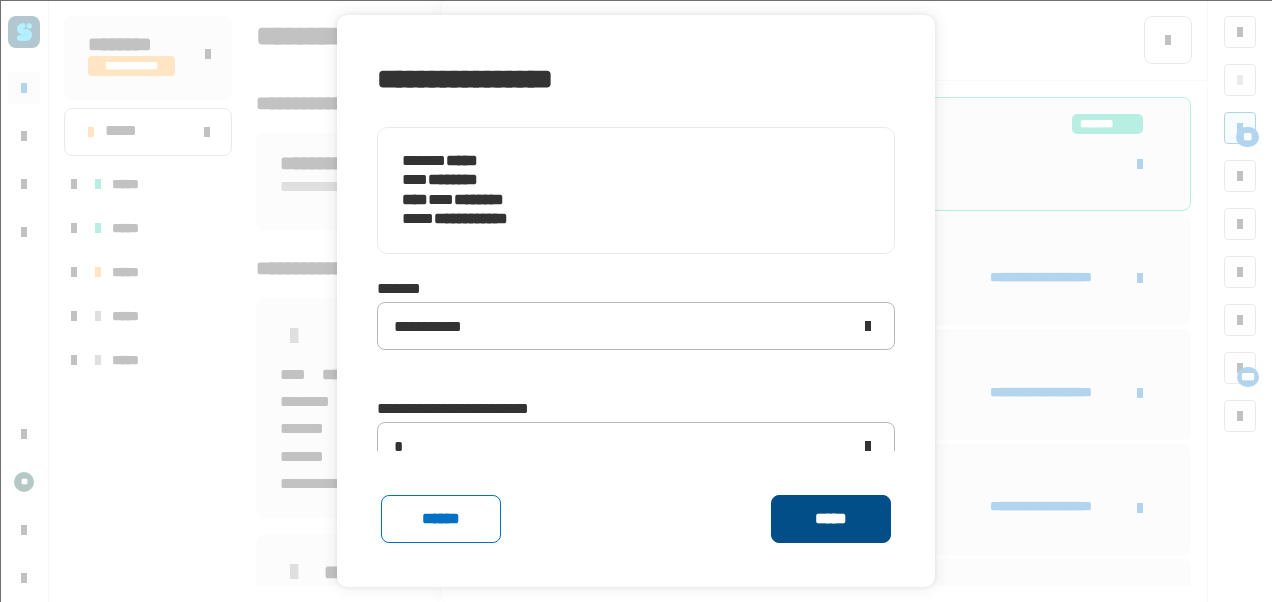 click on "*****" 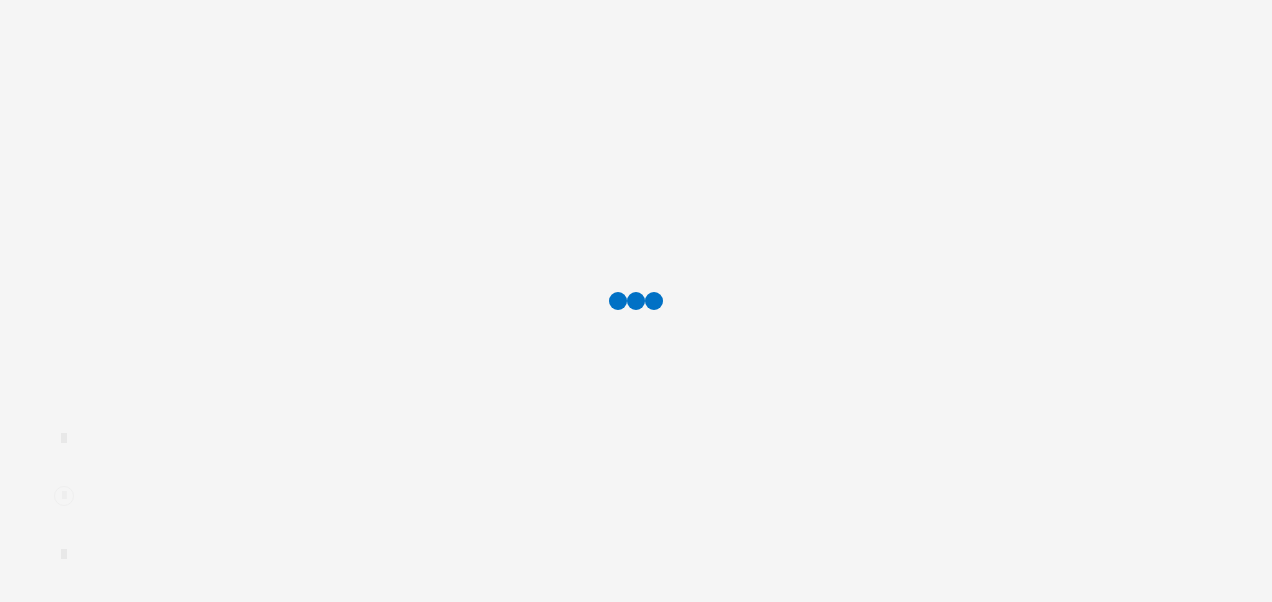 scroll, scrollTop: 0, scrollLeft: 0, axis: both 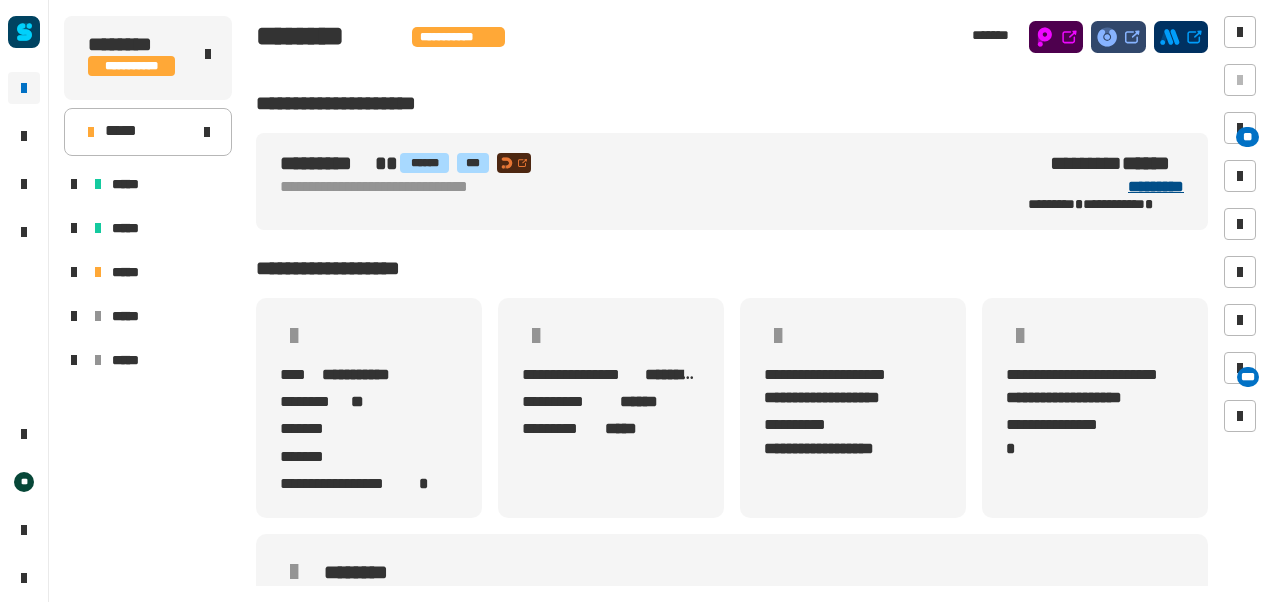 click on "*********" 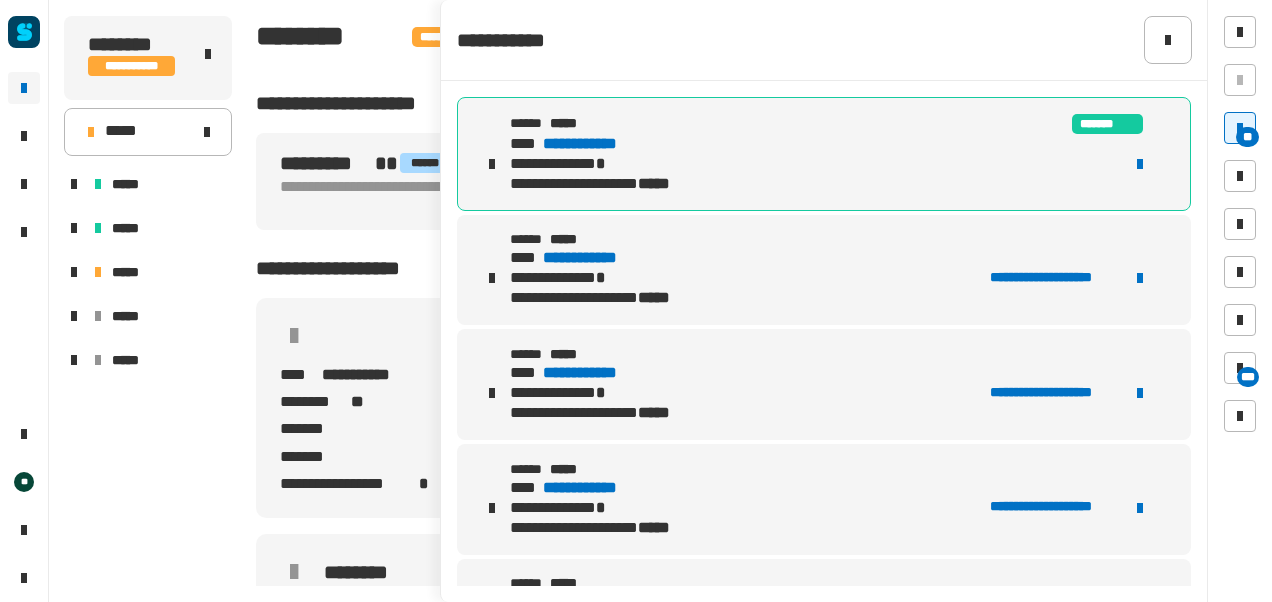 click on "**********" at bounding box center (596, 144) 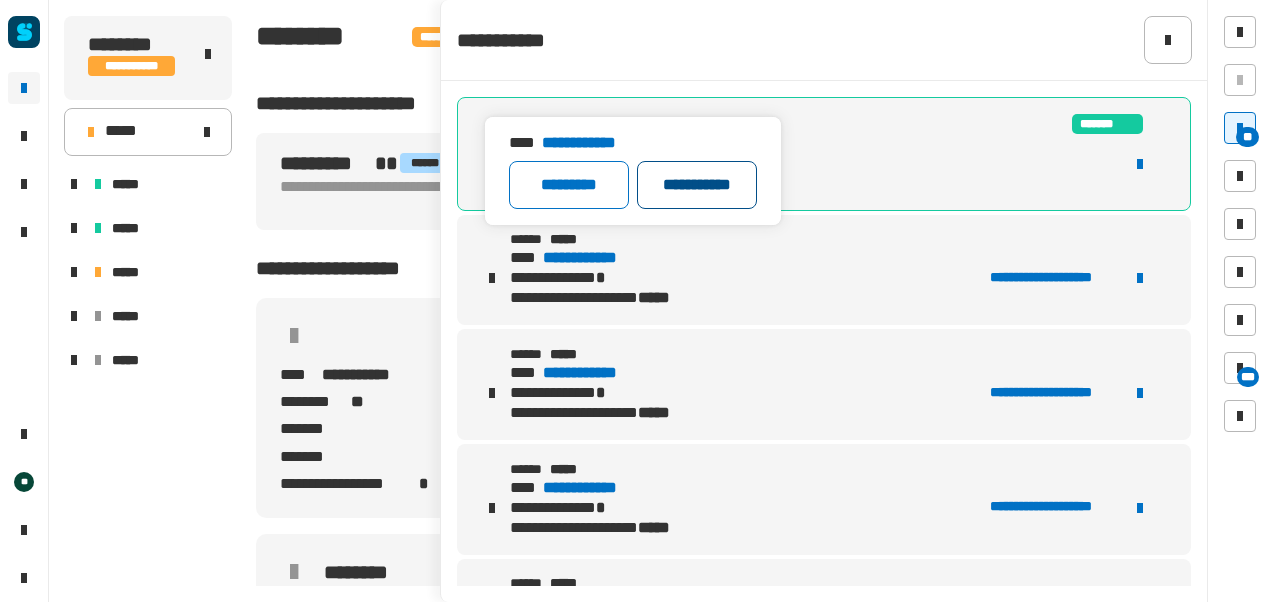 click on "**********" at bounding box center [697, 185] 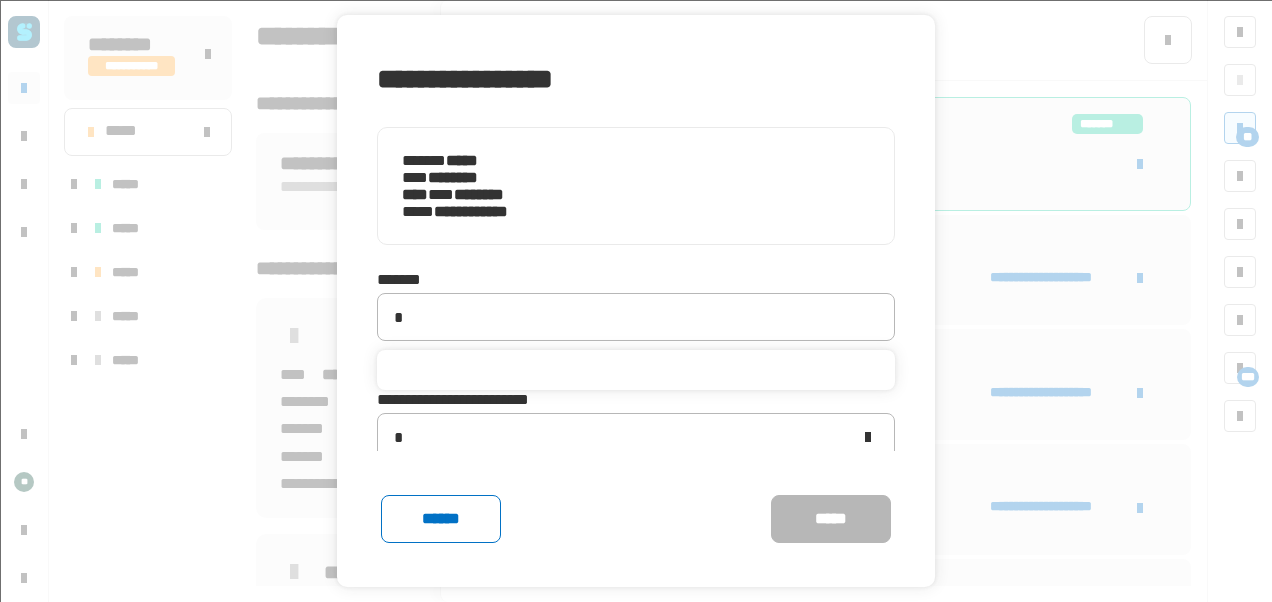 type on "**********" 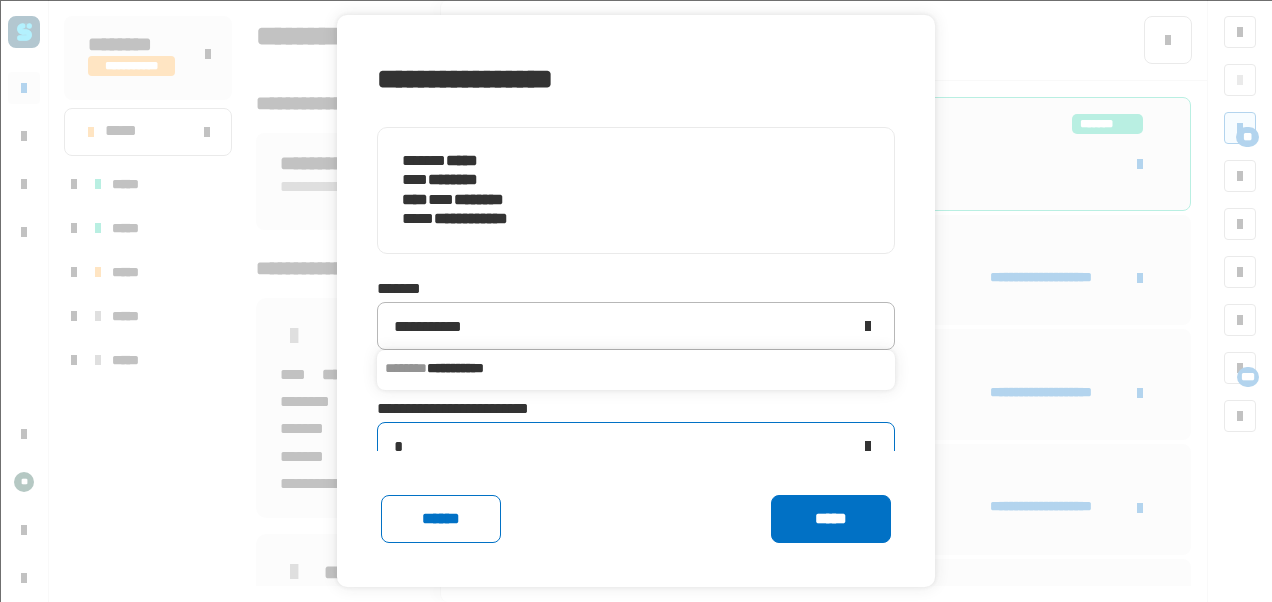 click on "*" 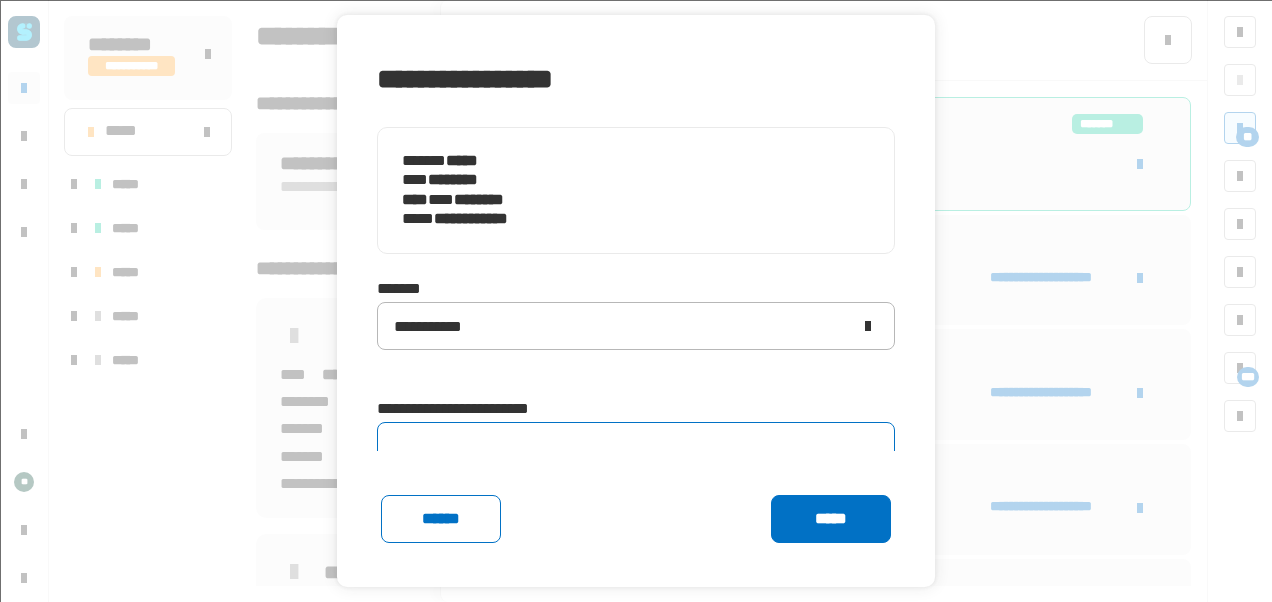 type on "*" 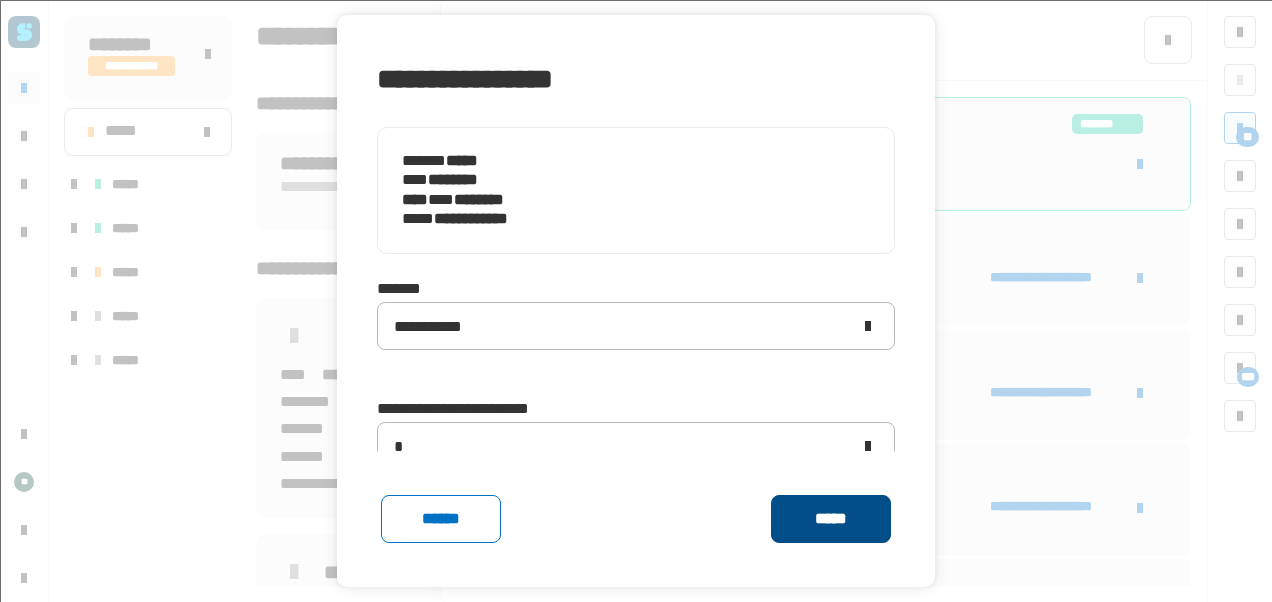 click on "*****" 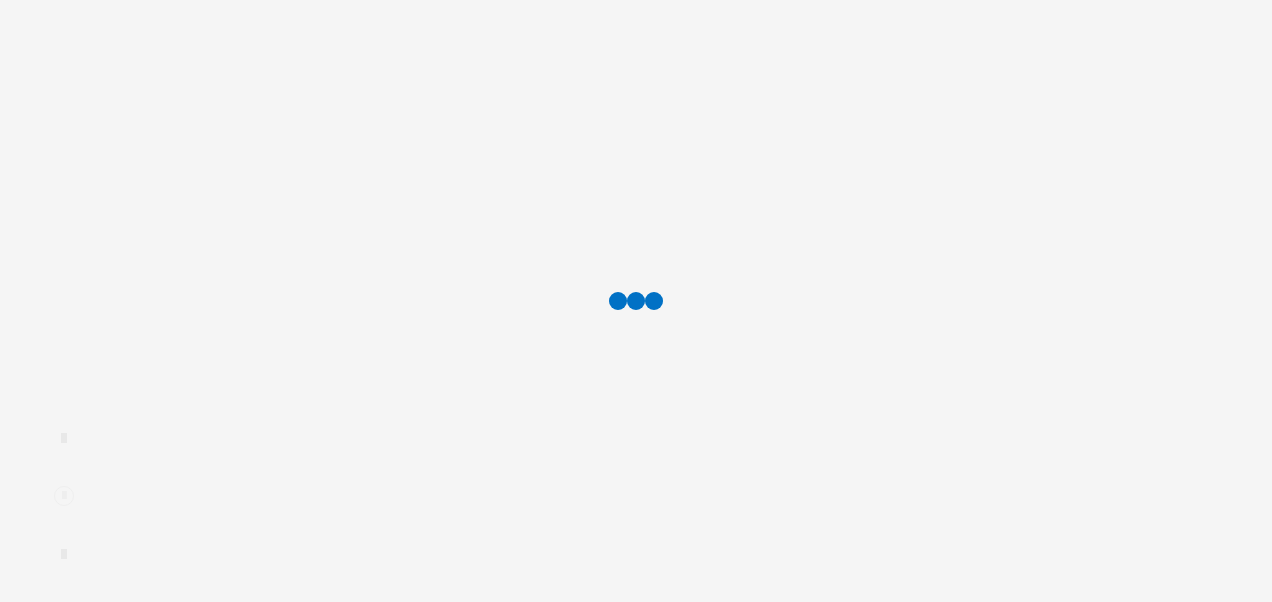 scroll, scrollTop: 0, scrollLeft: 0, axis: both 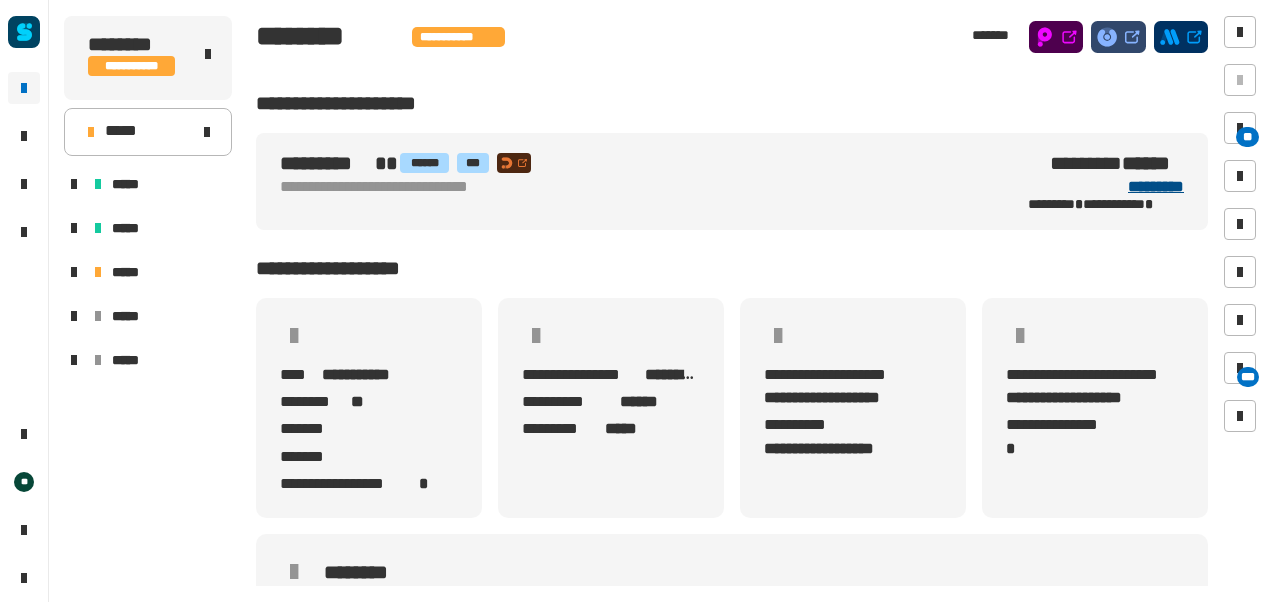 click on "*********" 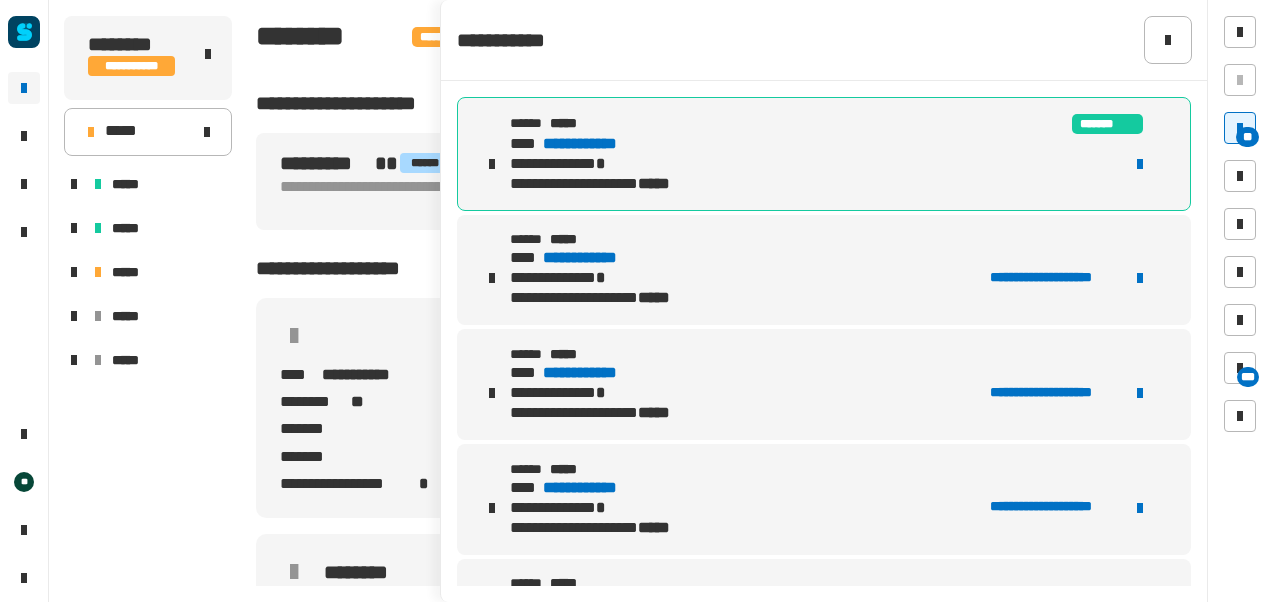 click on "**********" at bounding box center [596, 144] 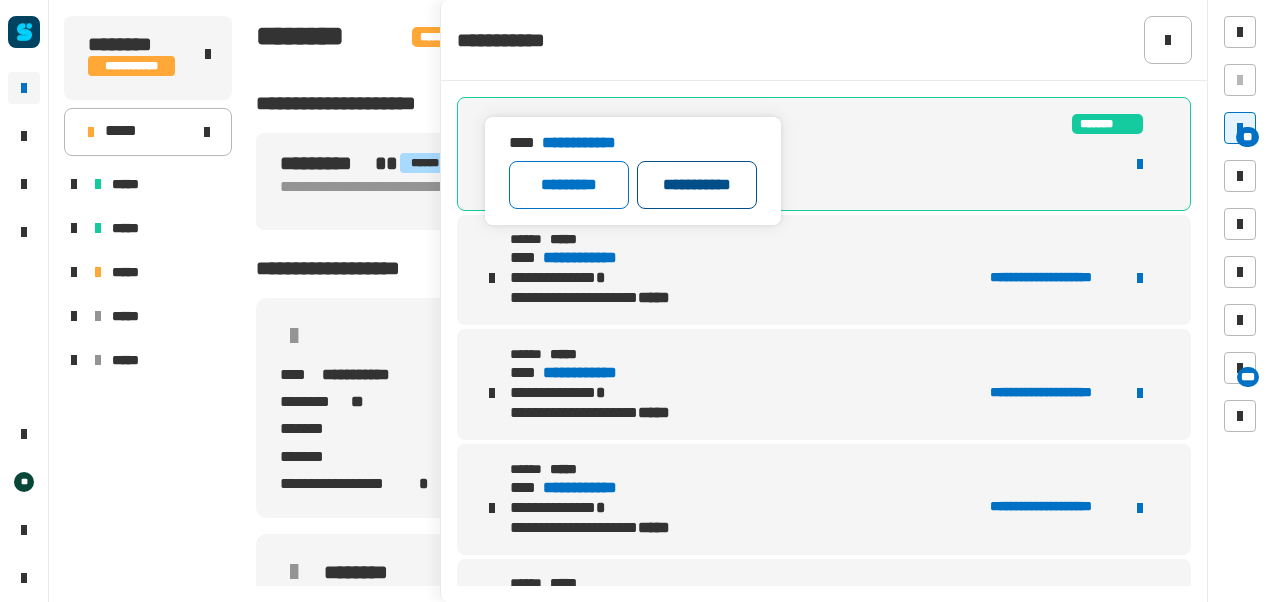 click on "**********" at bounding box center [697, 185] 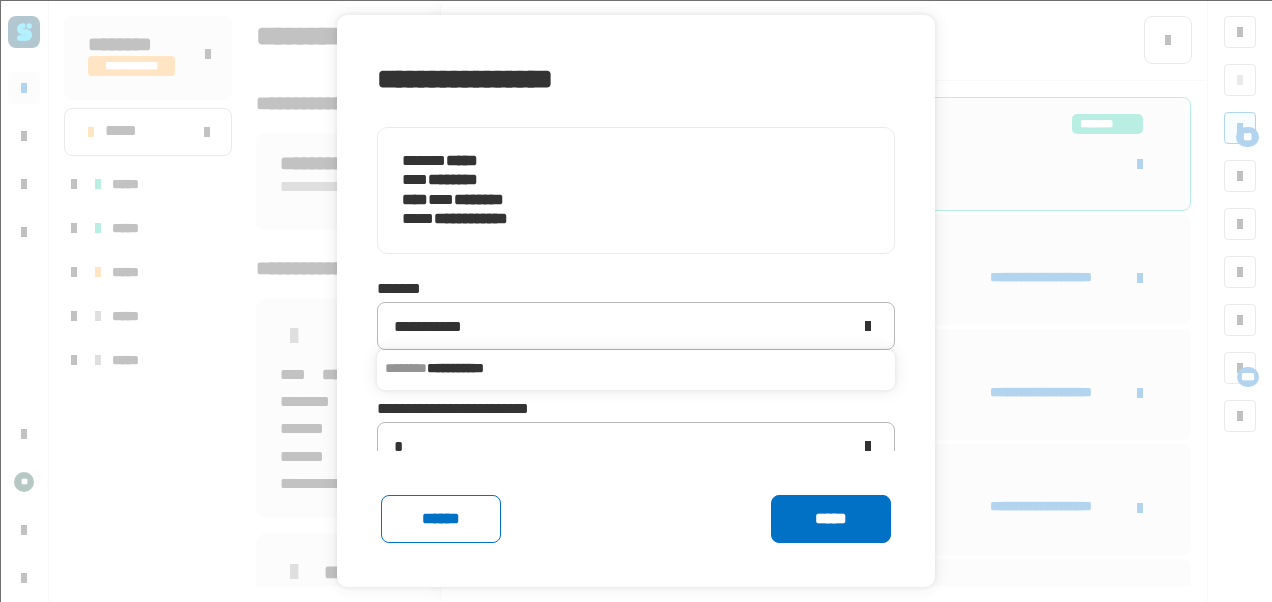 click on "****** *****" 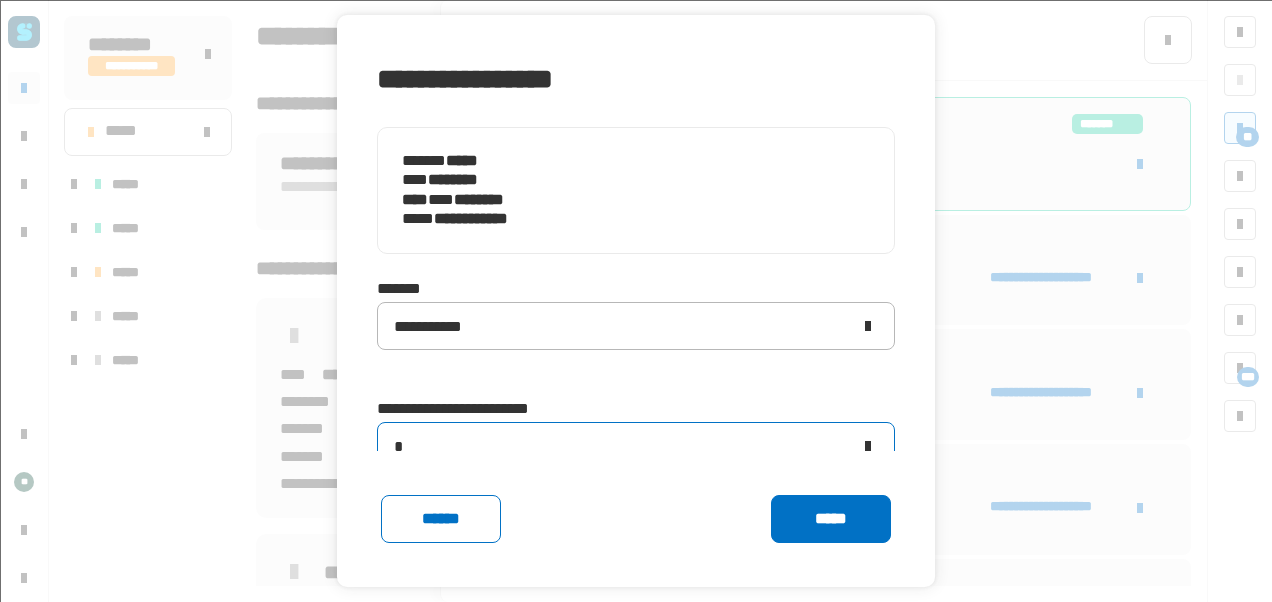 click on "*" 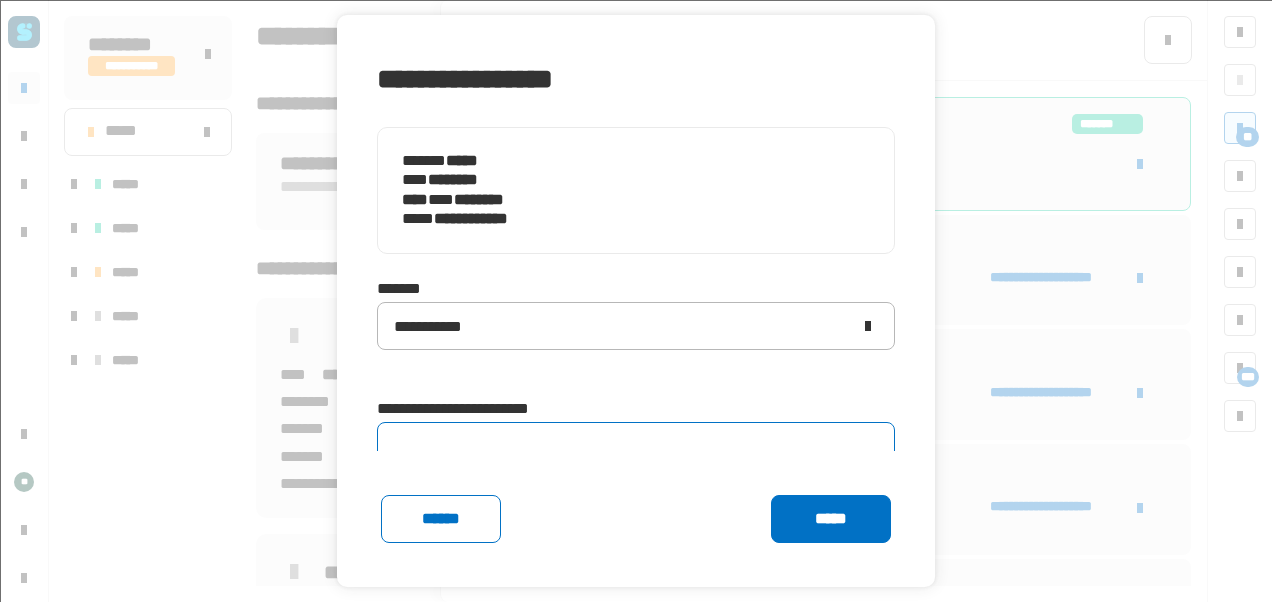 type on "*" 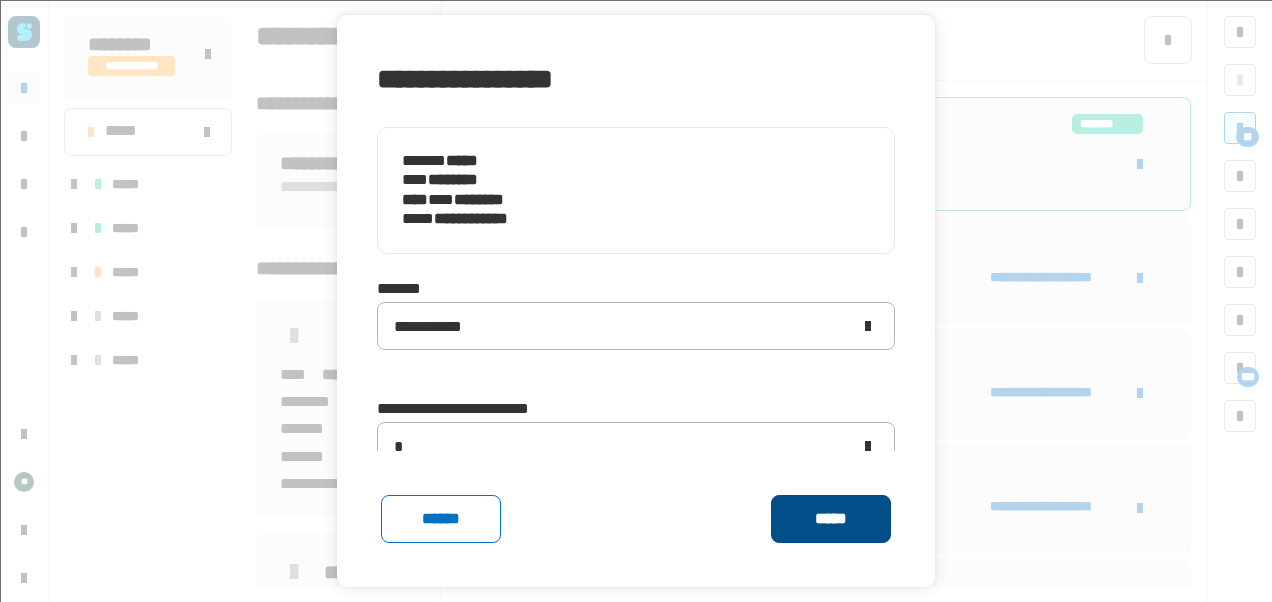 click on "*****" 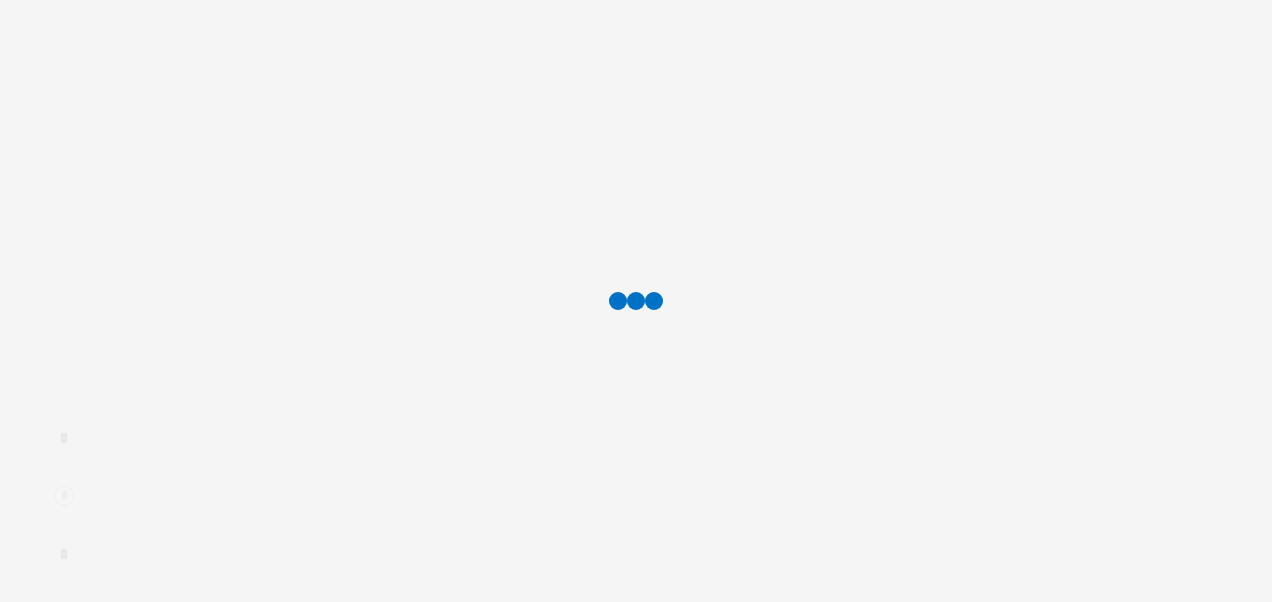 scroll, scrollTop: 0, scrollLeft: 0, axis: both 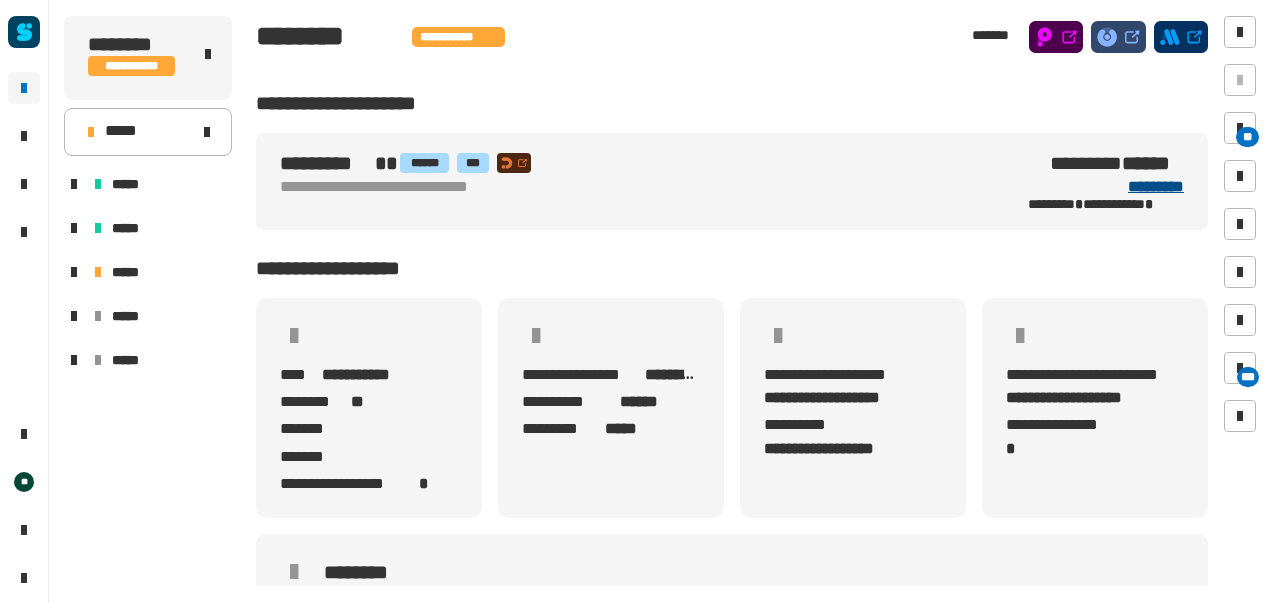 click on "*********" 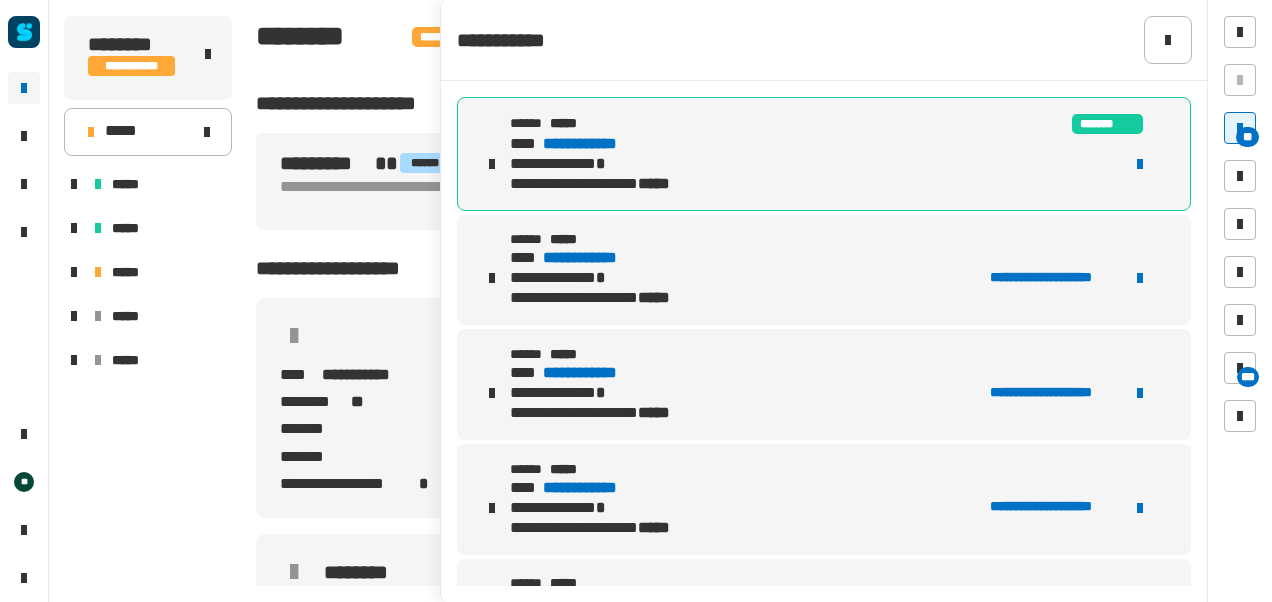click on "**********" at bounding box center (596, 144) 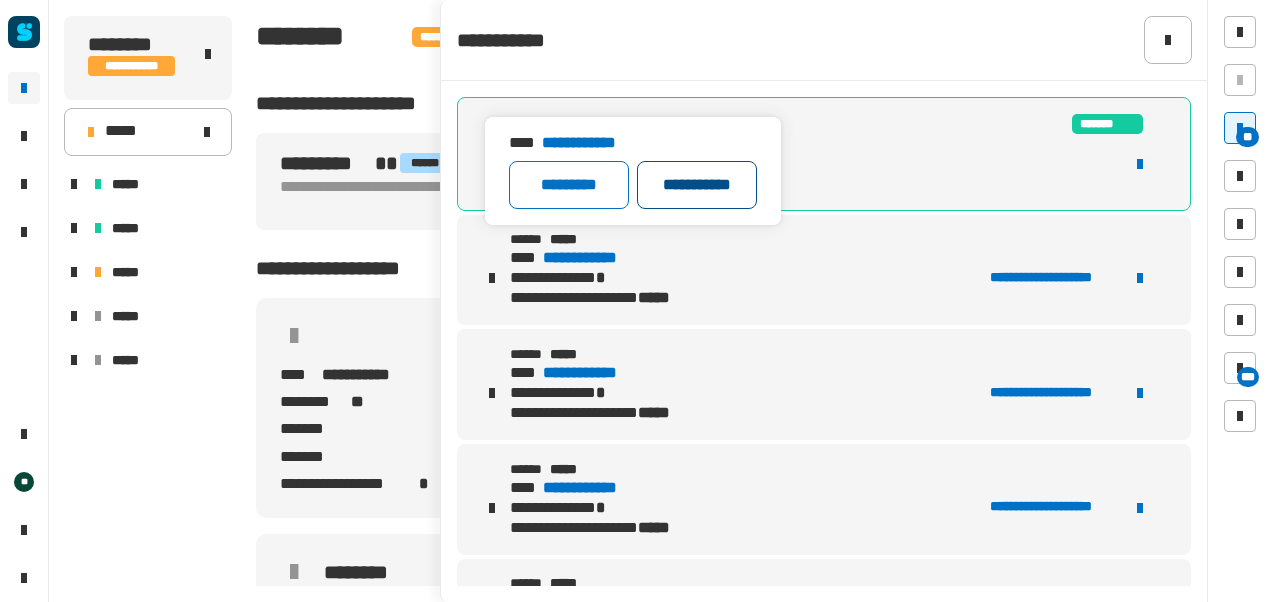 click on "**********" at bounding box center (697, 185) 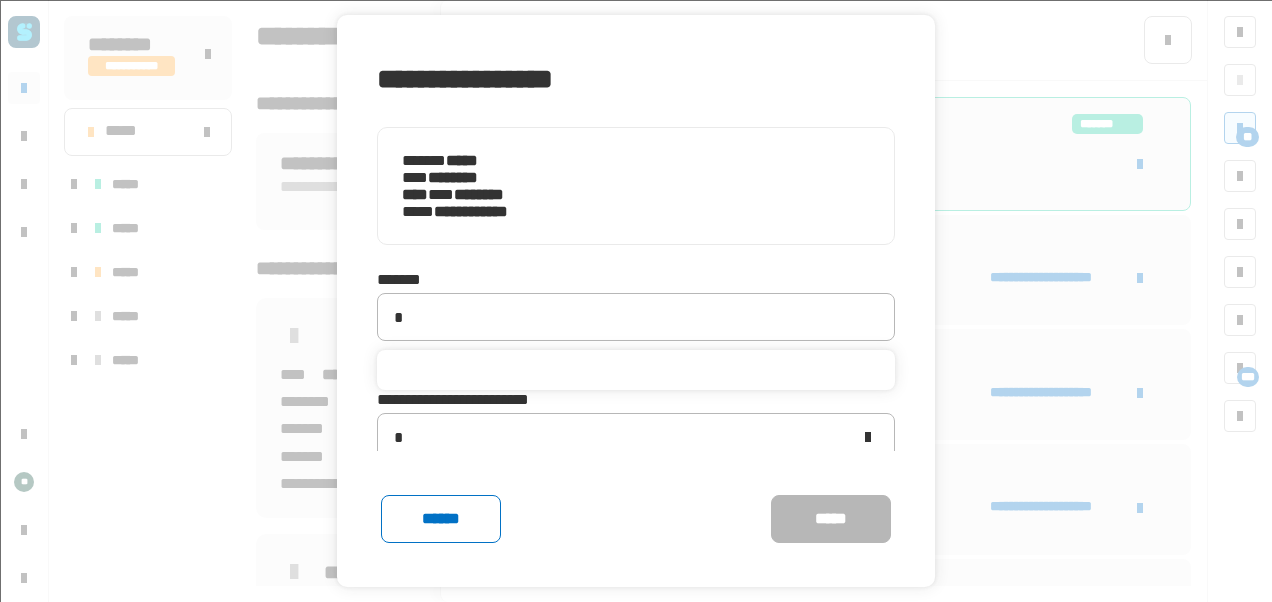 type on "**********" 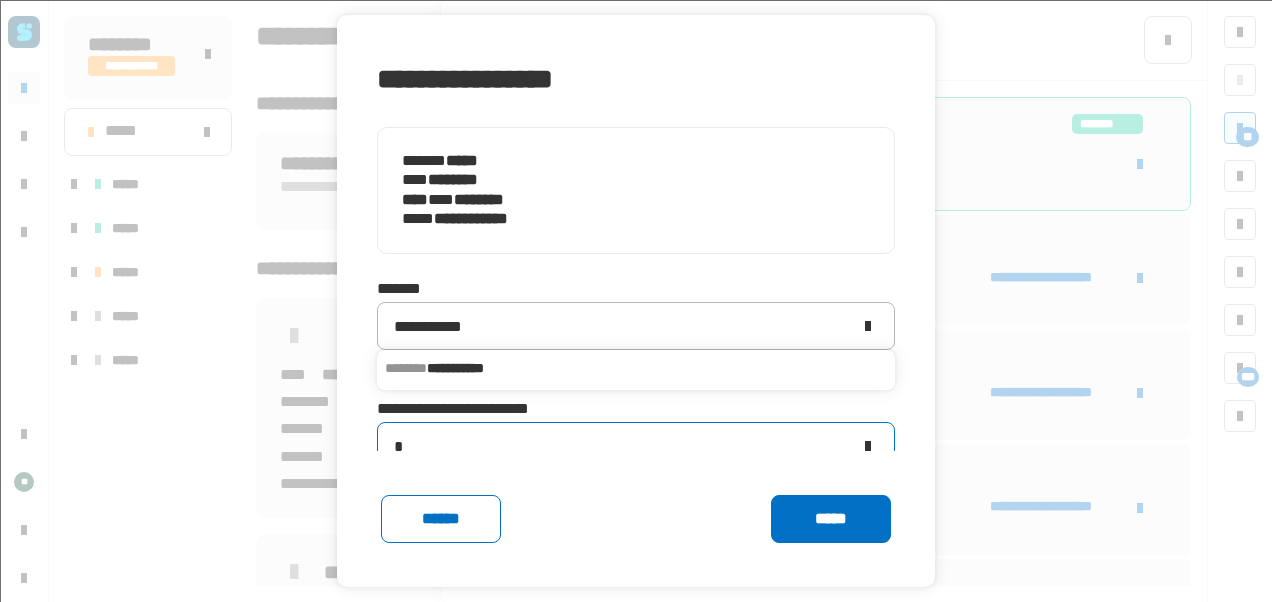 click on "*" 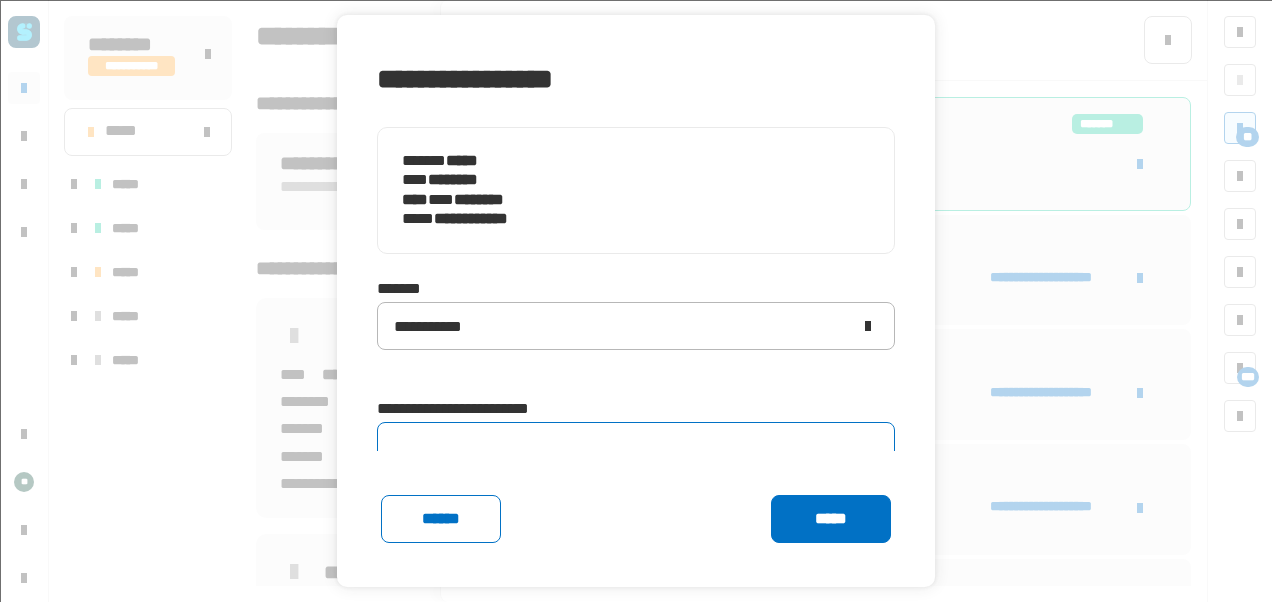 type on "*" 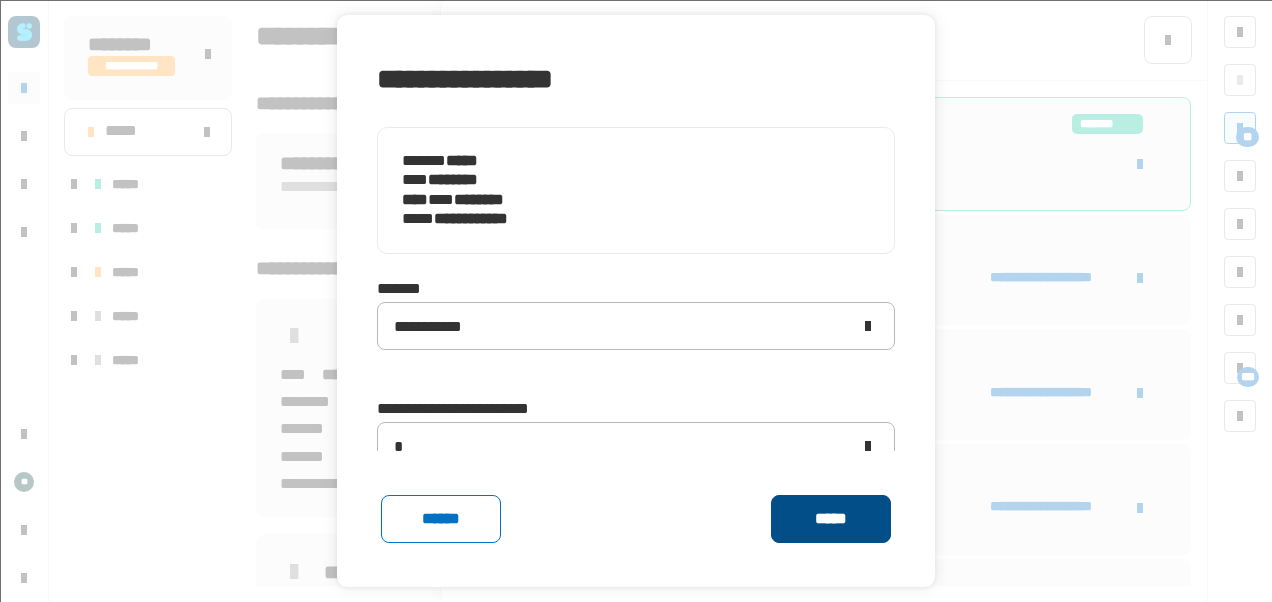 click on "*****" 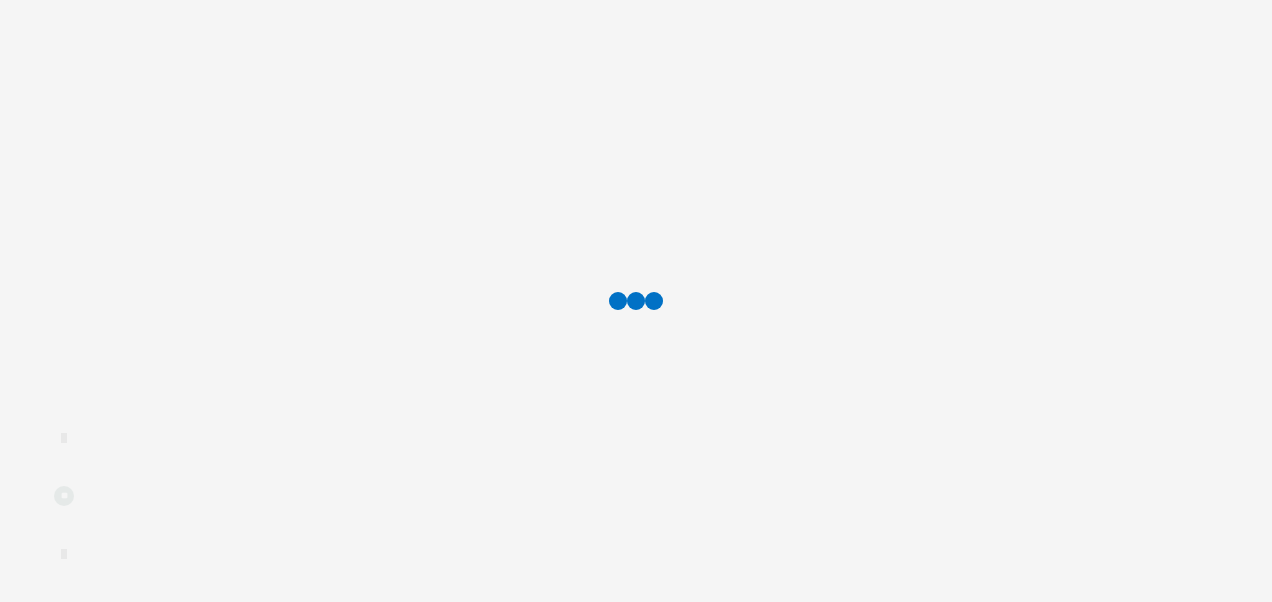 scroll, scrollTop: 0, scrollLeft: 0, axis: both 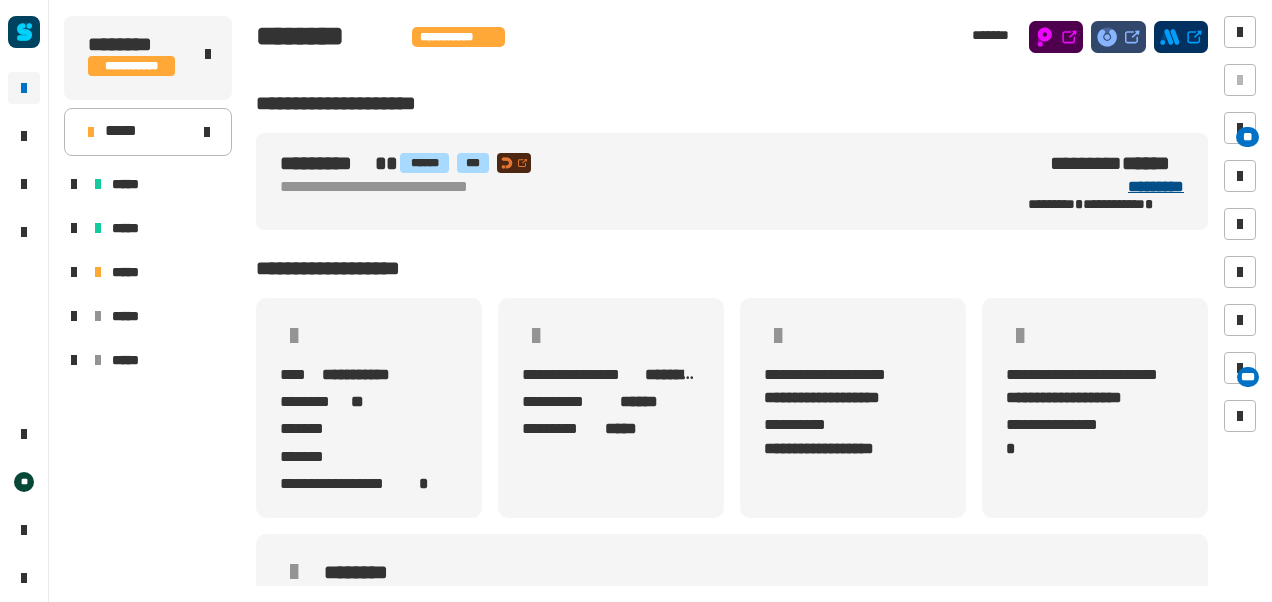 click on "*********" 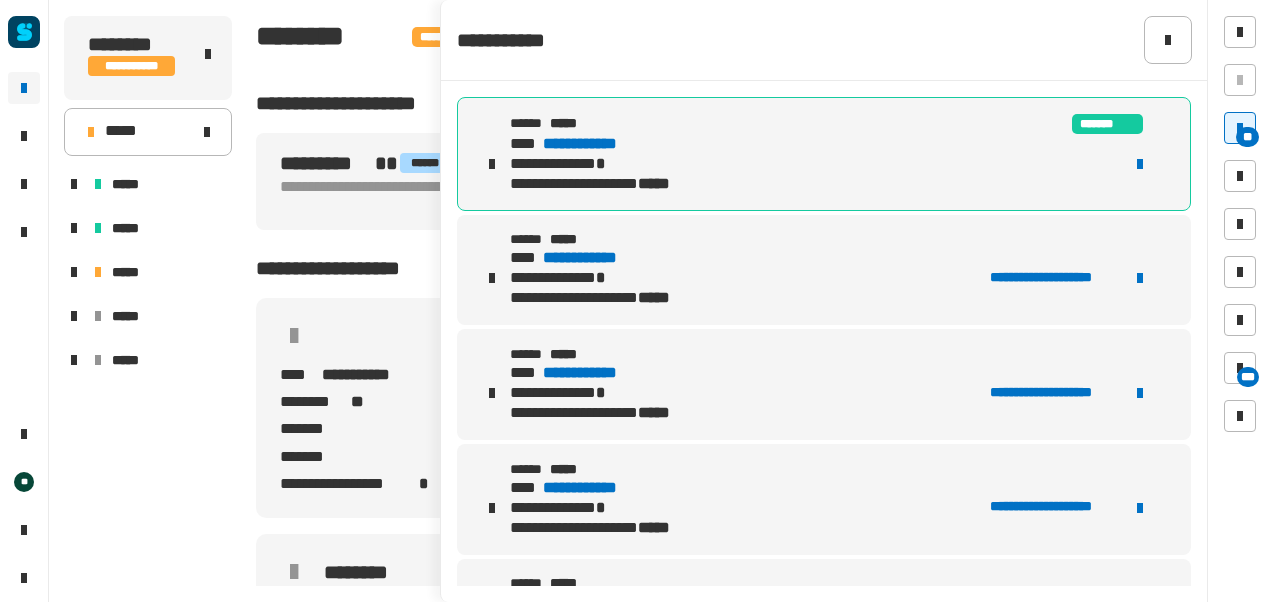 click on "**********" at bounding box center [596, 144] 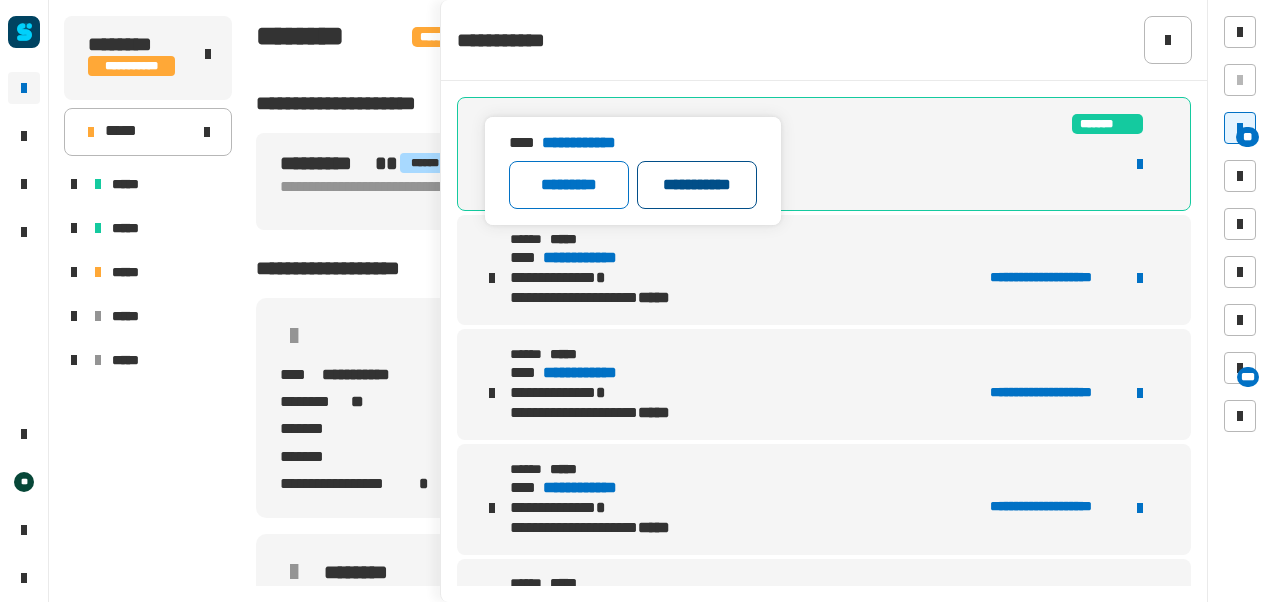 click on "**********" at bounding box center [697, 185] 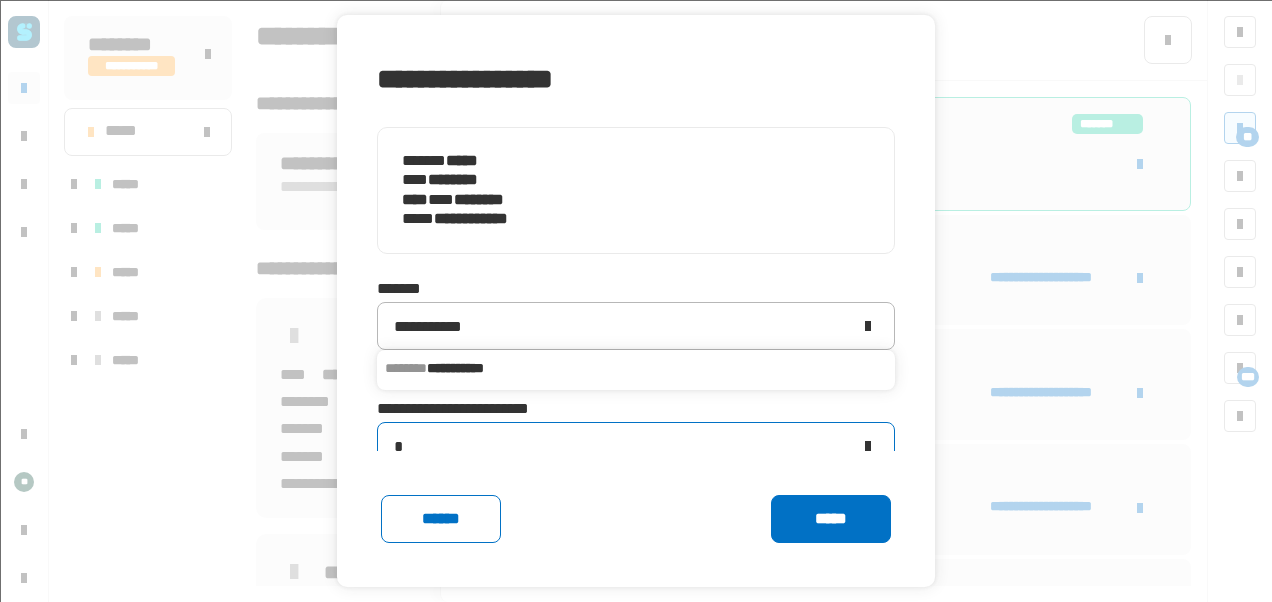 click on "*" 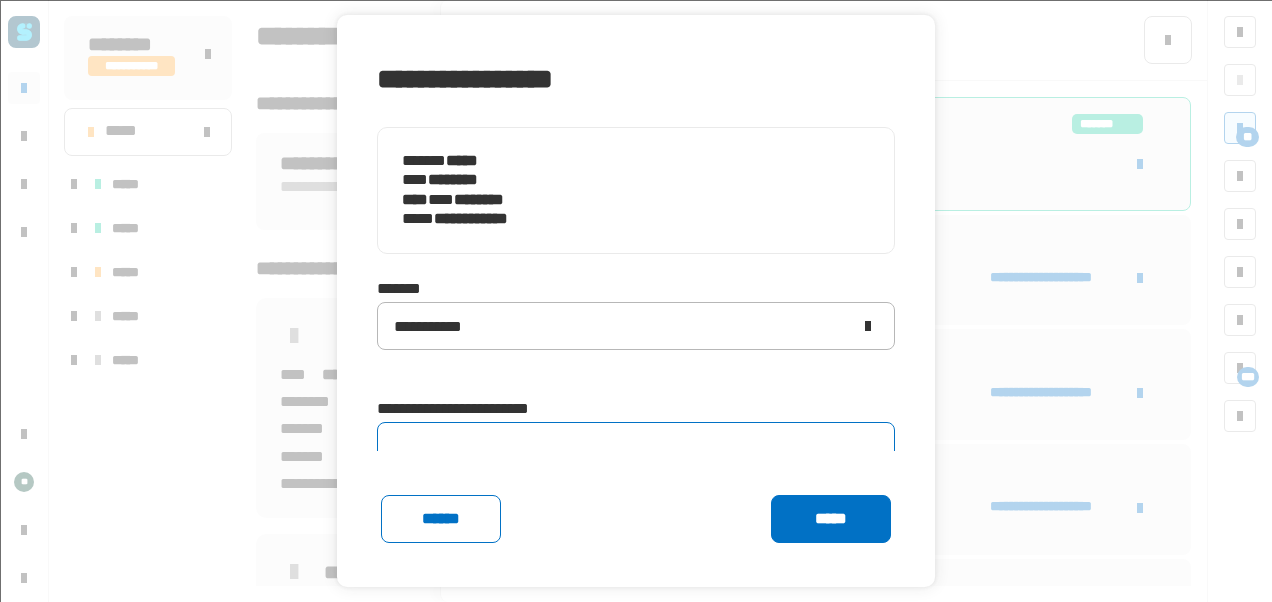 type on "*" 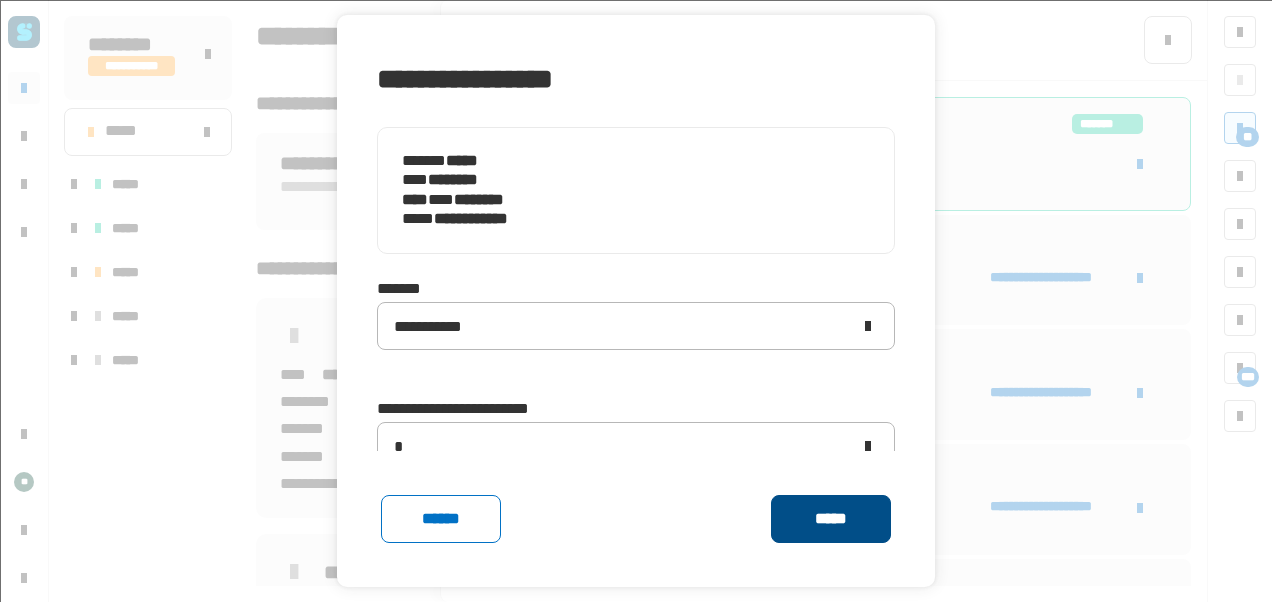 click on "*****" 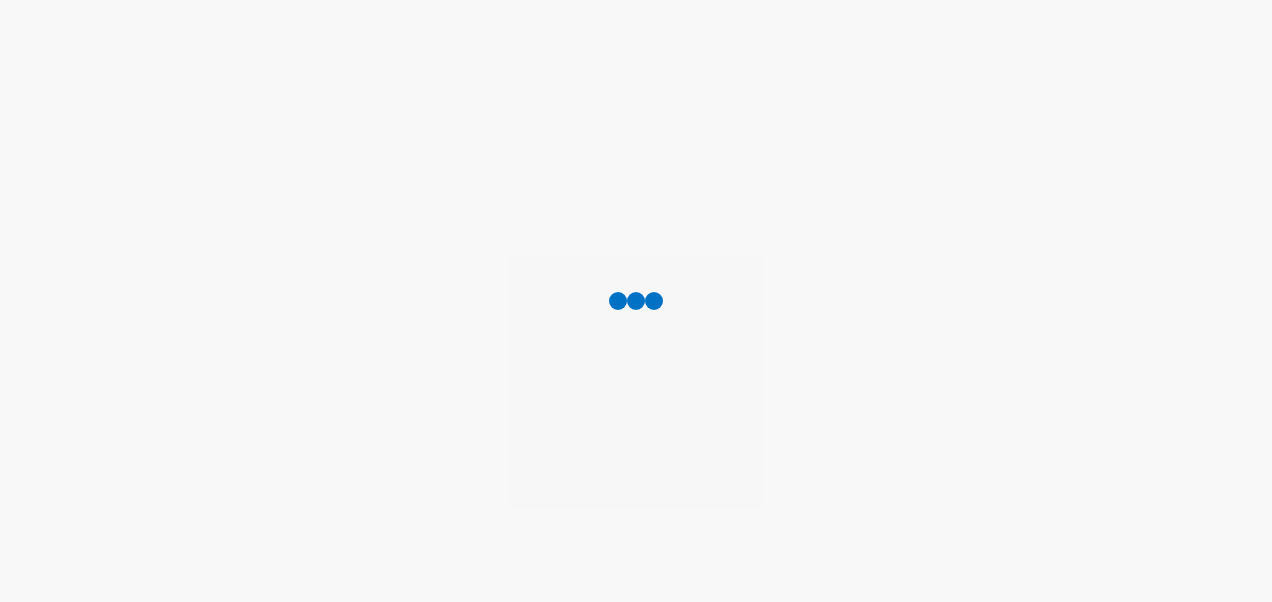 scroll, scrollTop: 0, scrollLeft: 0, axis: both 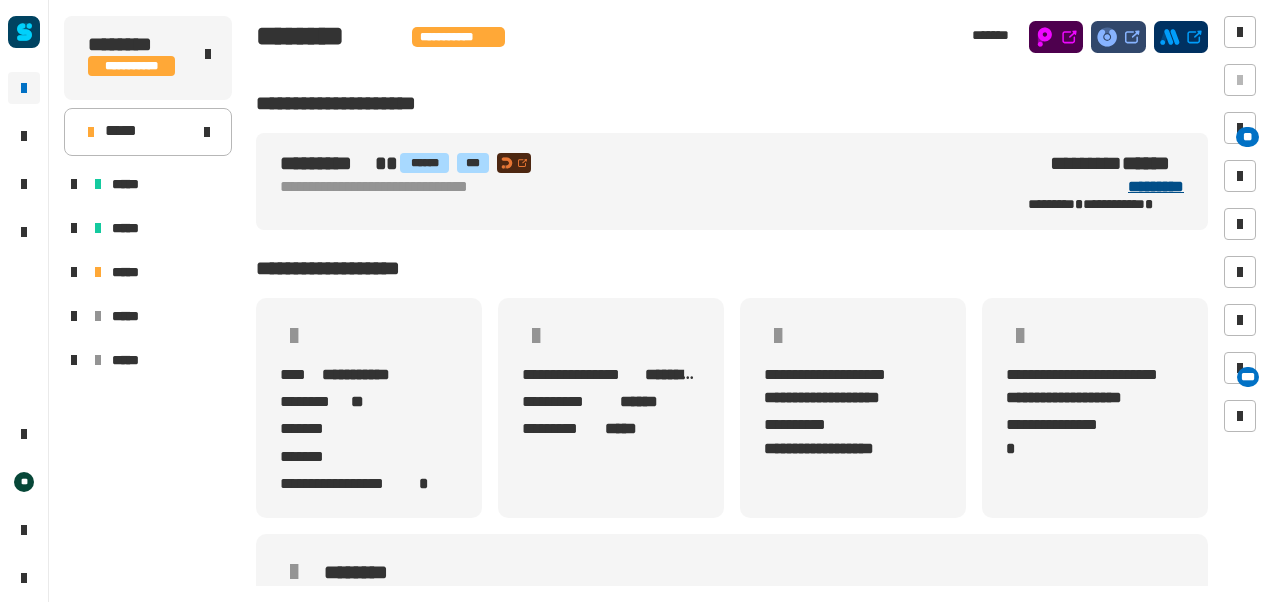 click on "*********" 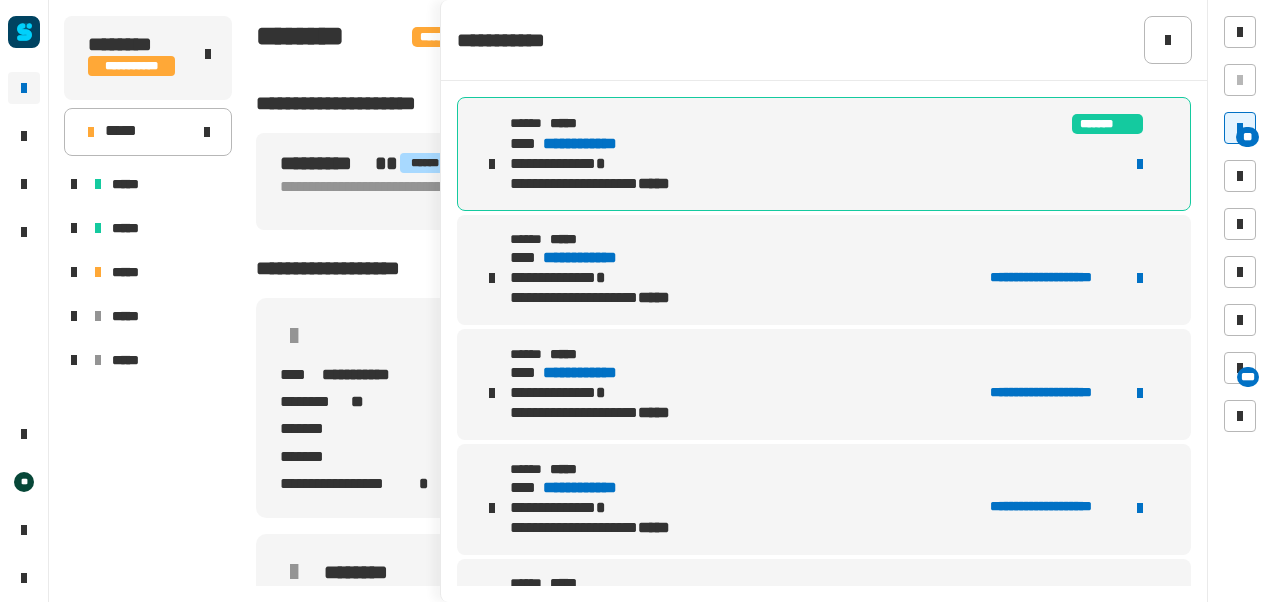 click on "**********" at bounding box center [598, 144] 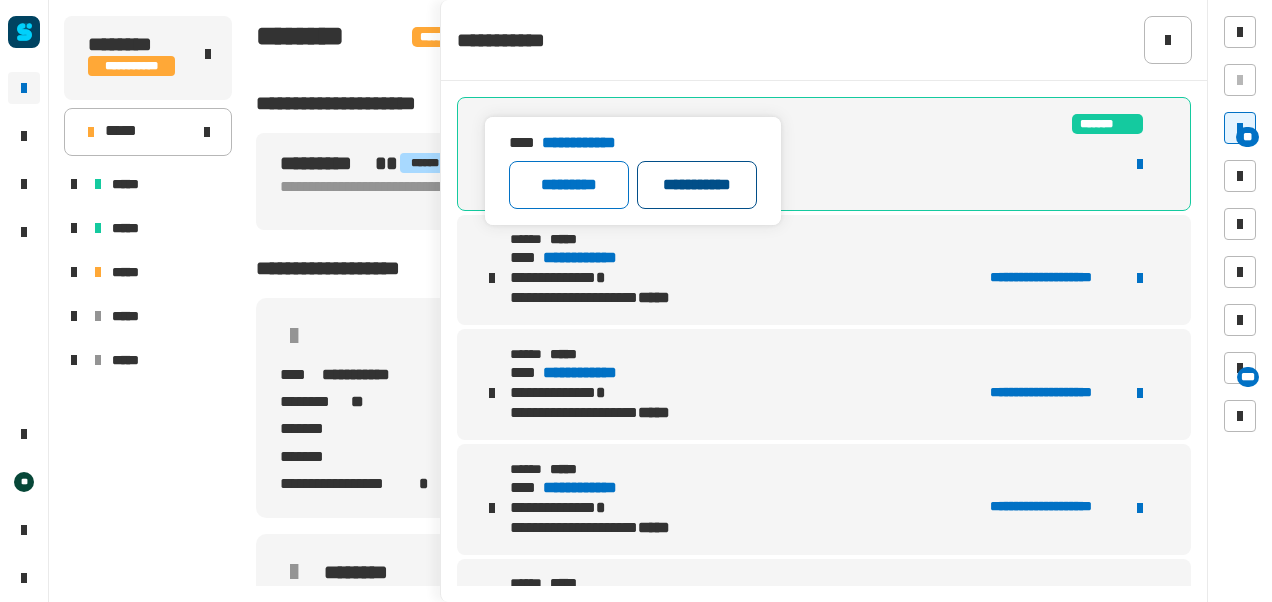 click on "**********" at bounding box center [697, 185] 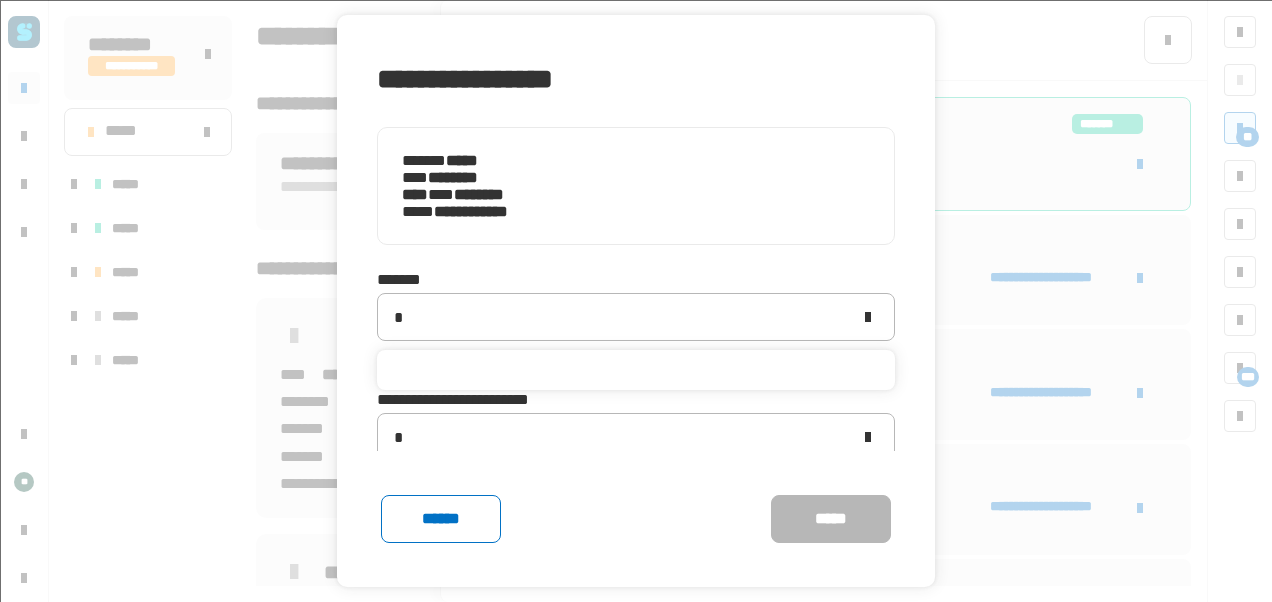 type on "**********" 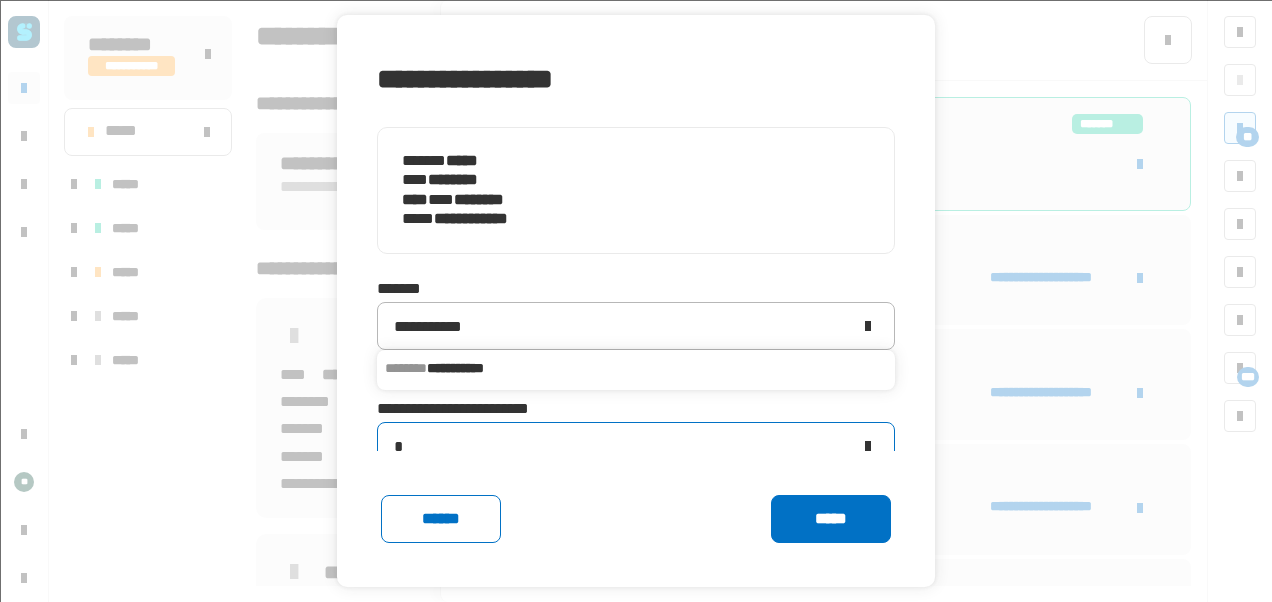 click on "*" 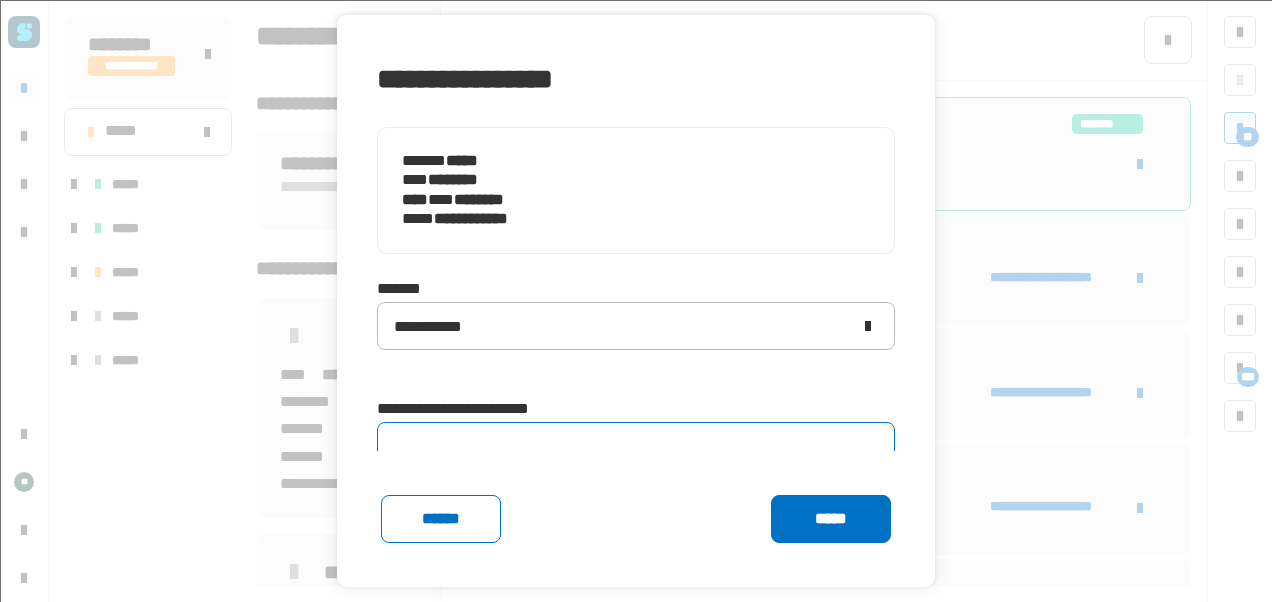type on "*" 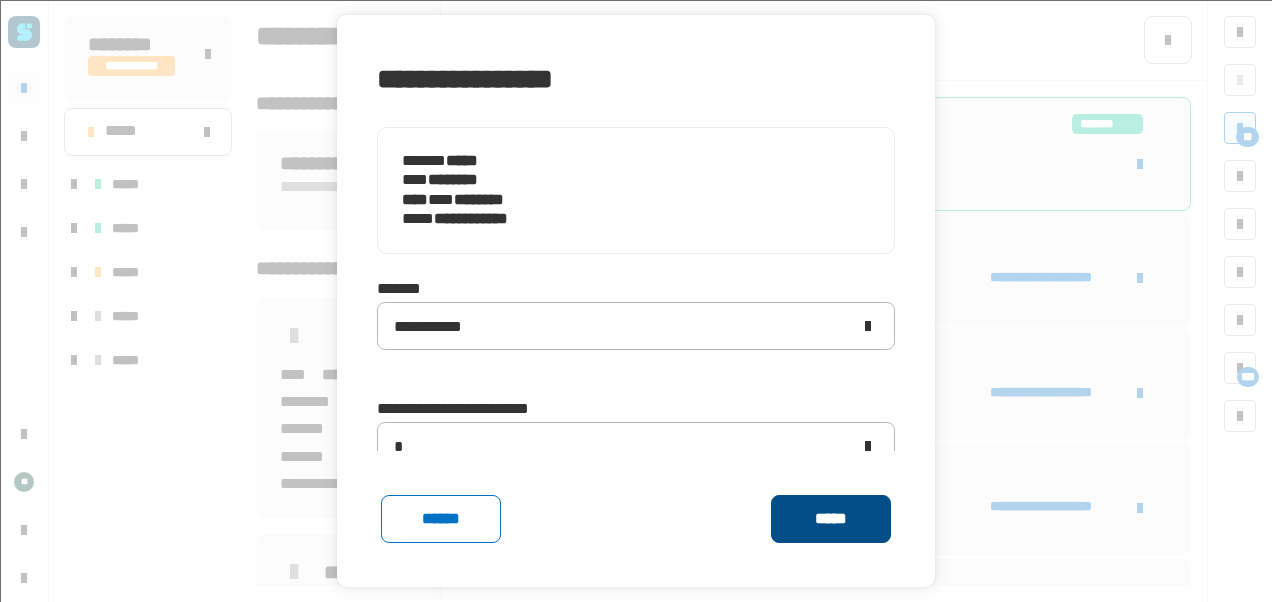 click on "*****" 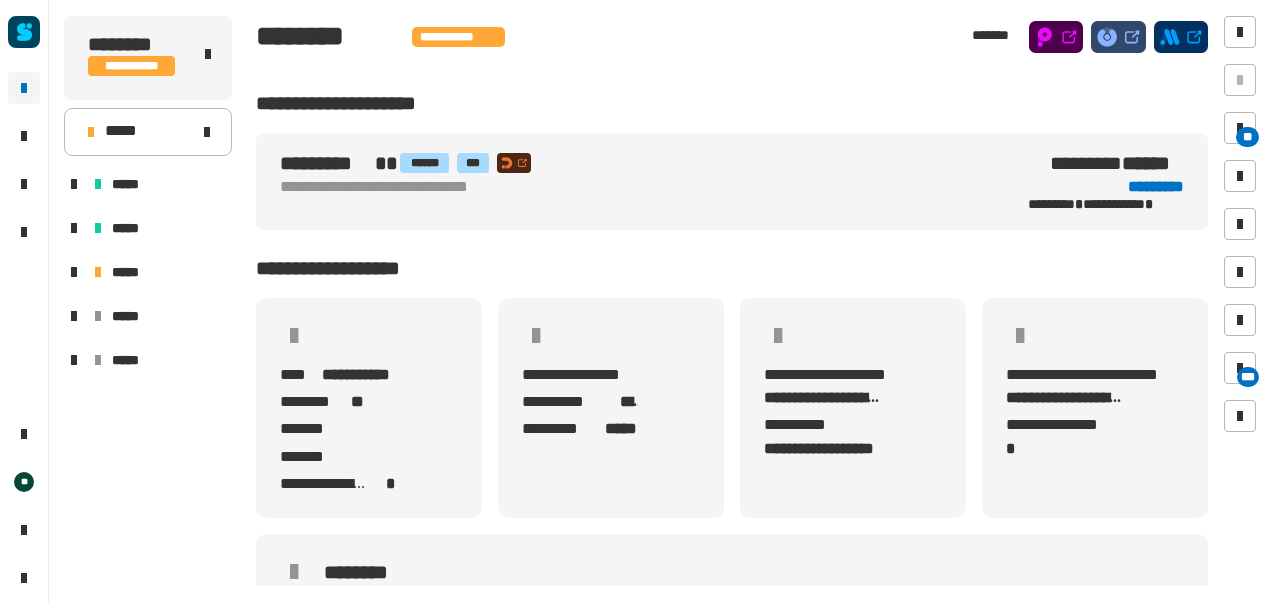 scroll, scrollTop: 0, scrollLeft: 0, axis: both 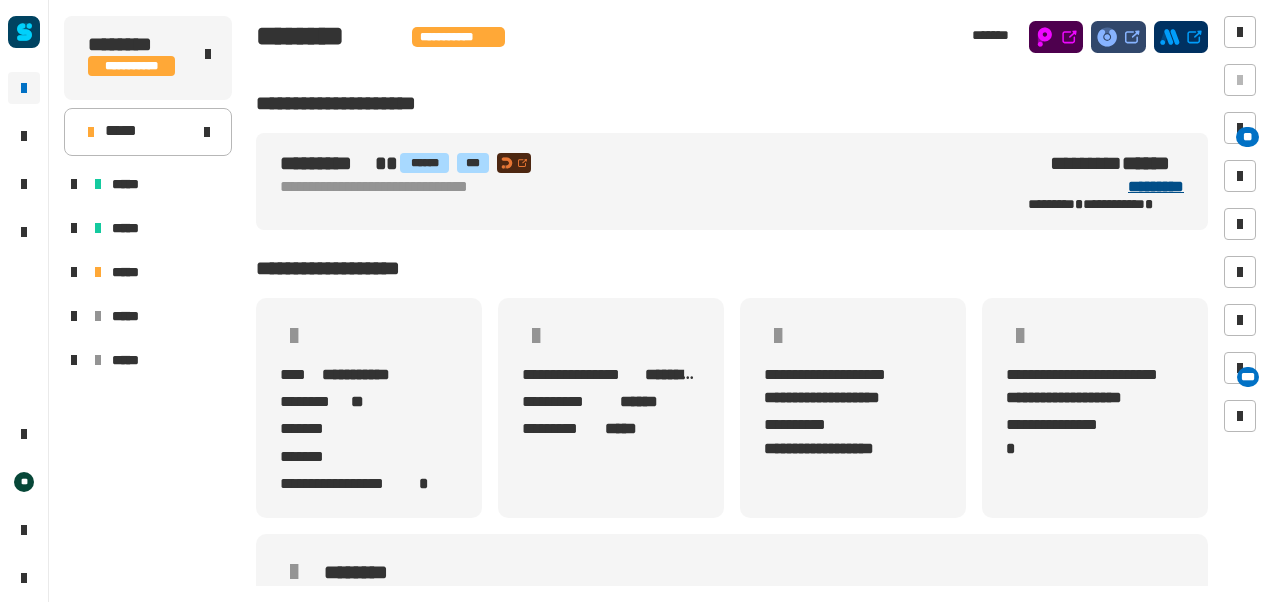 click on "*********" 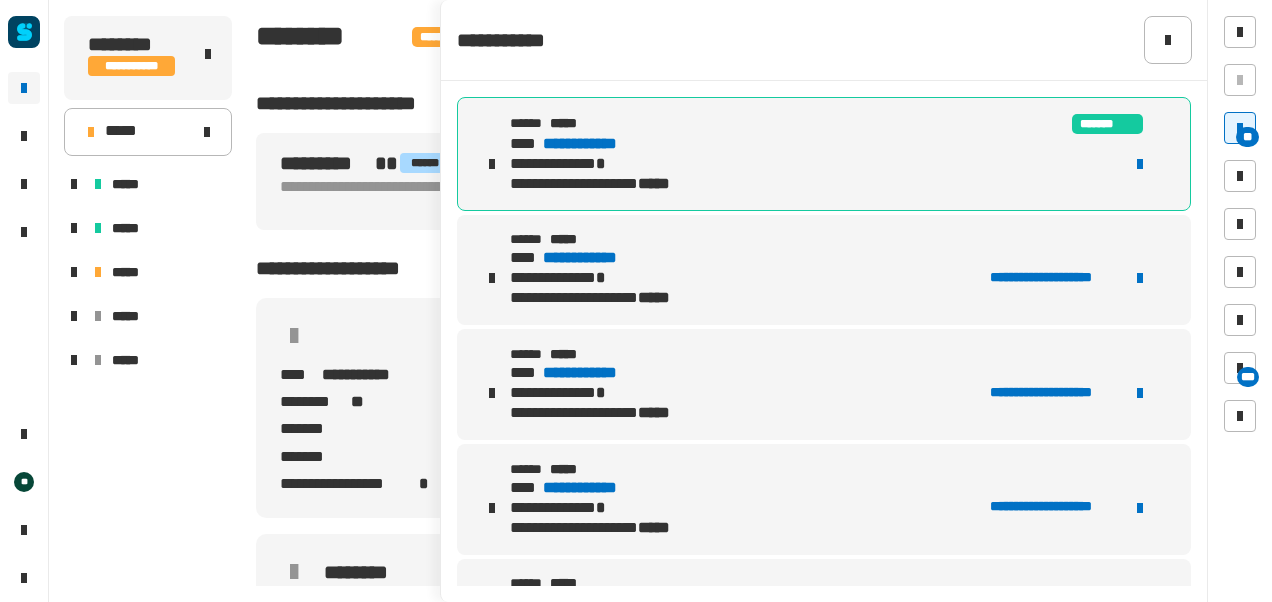 click on "**********" at bounding box center [596, 144] 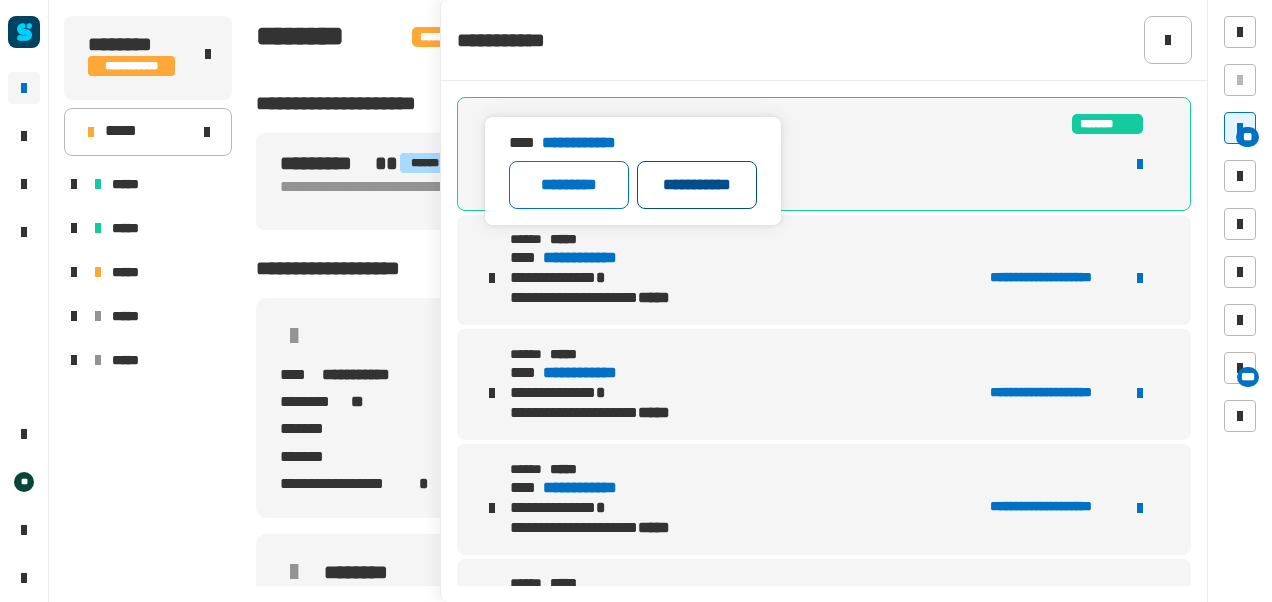 click on "**********" at bounding box center (697, 185) 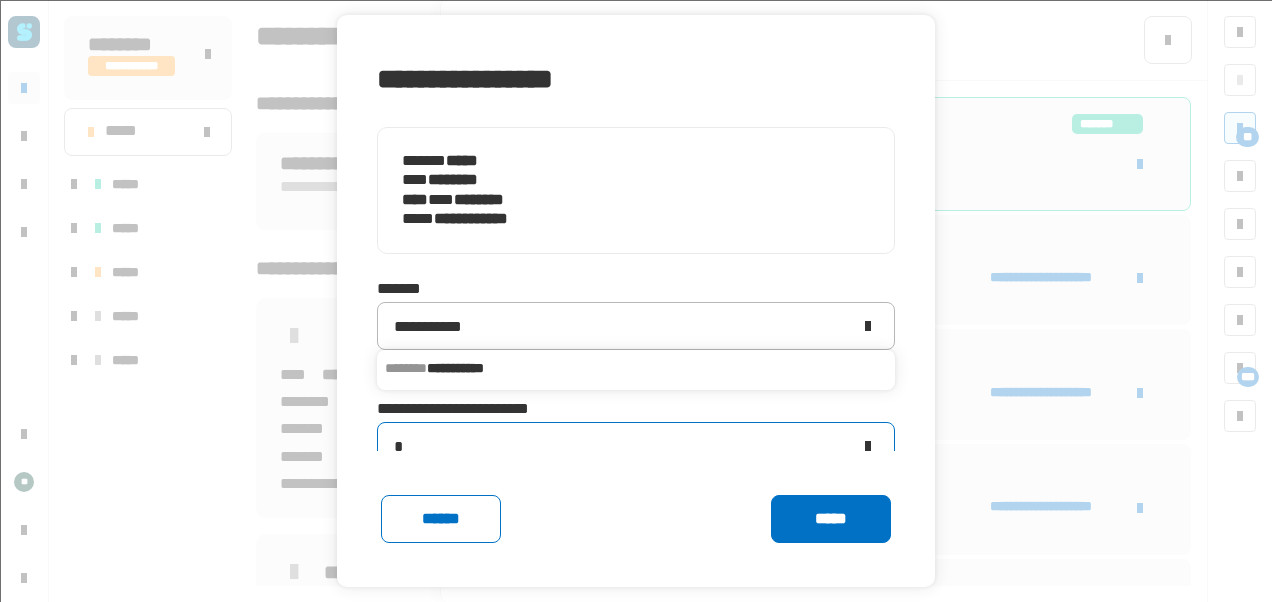 click on "*" 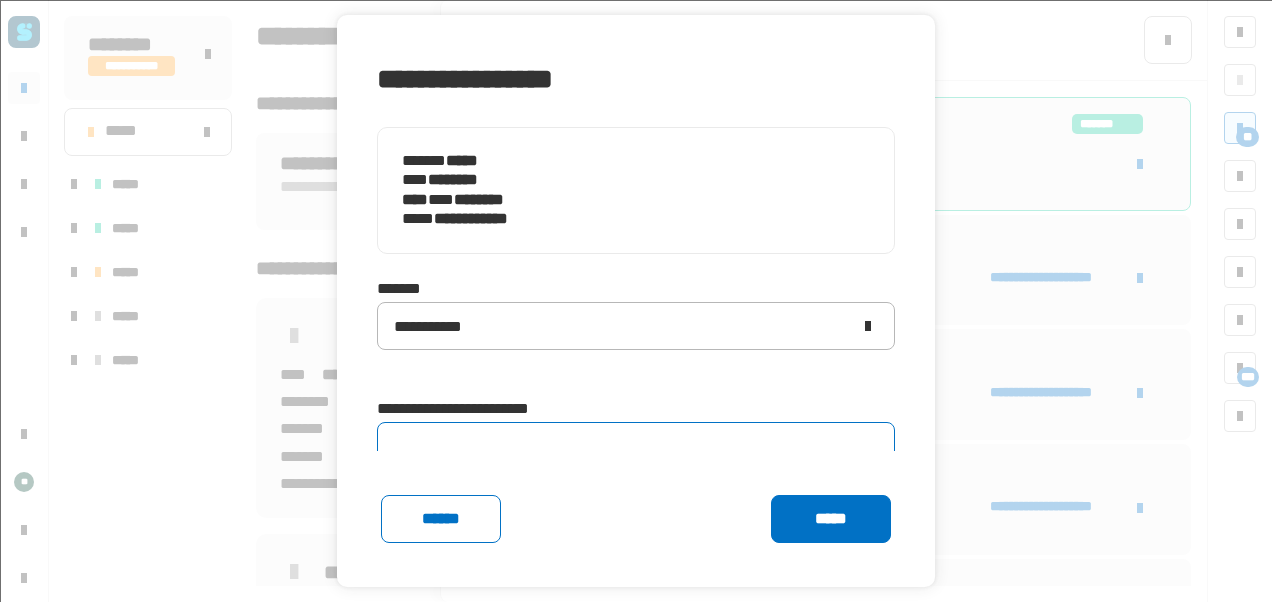 type on "*" 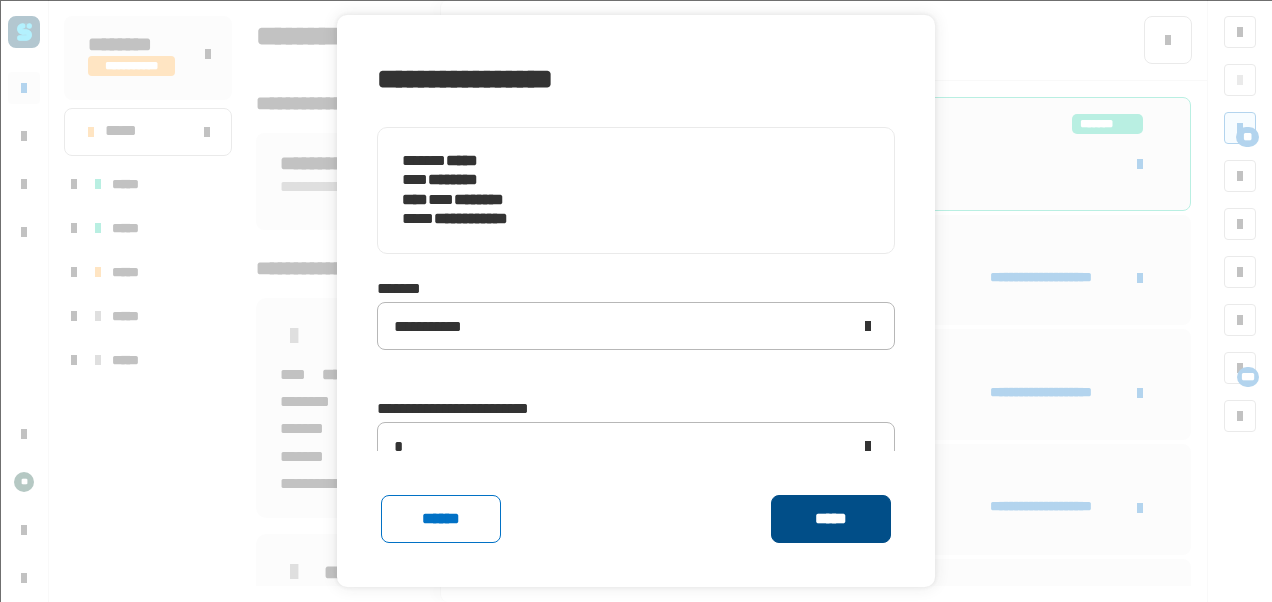 click on "*****" 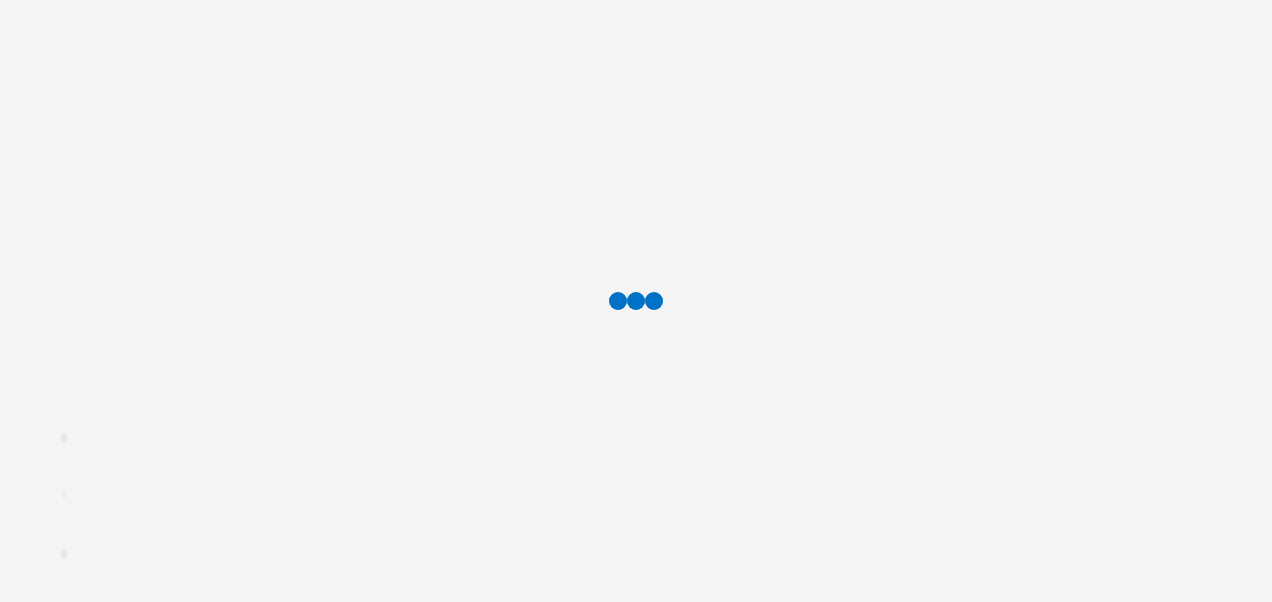 scroll, scrollTop: 0, scrollLeft: 0, axis: both 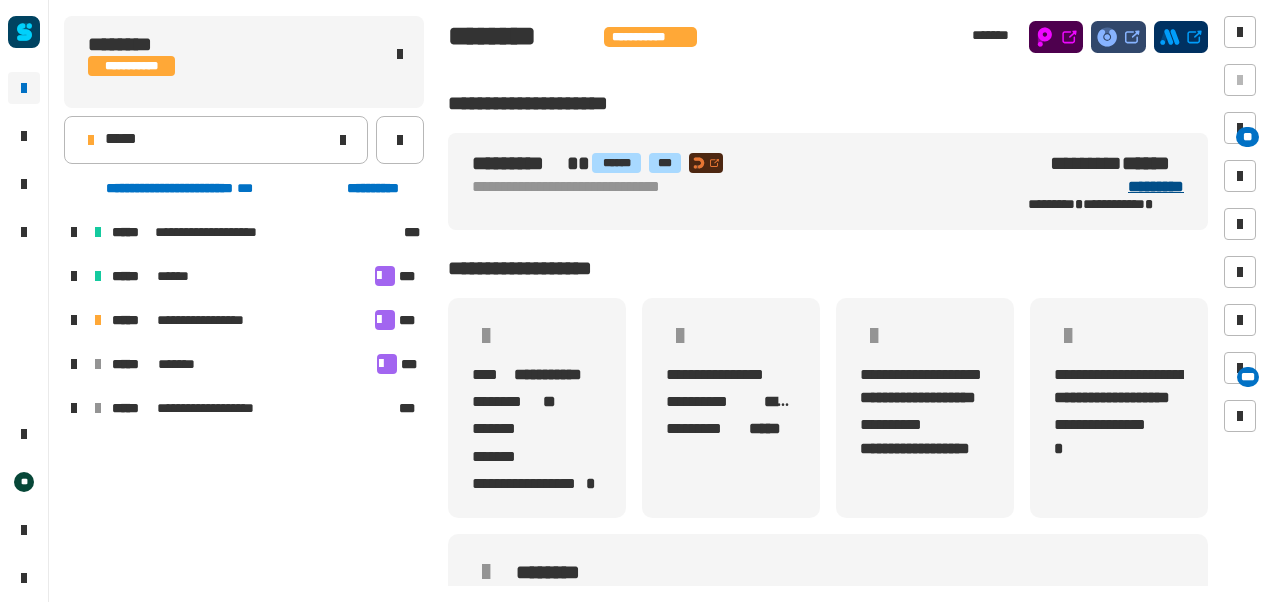 click on "*********" 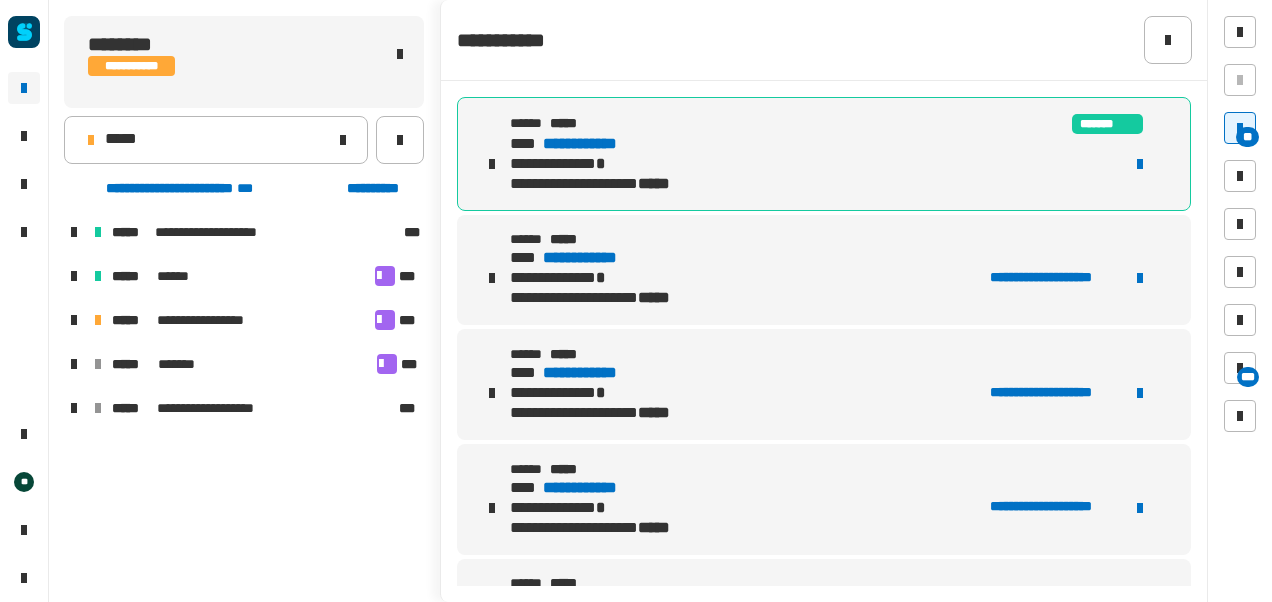 click on "**********" at bounding box center (598, 144) 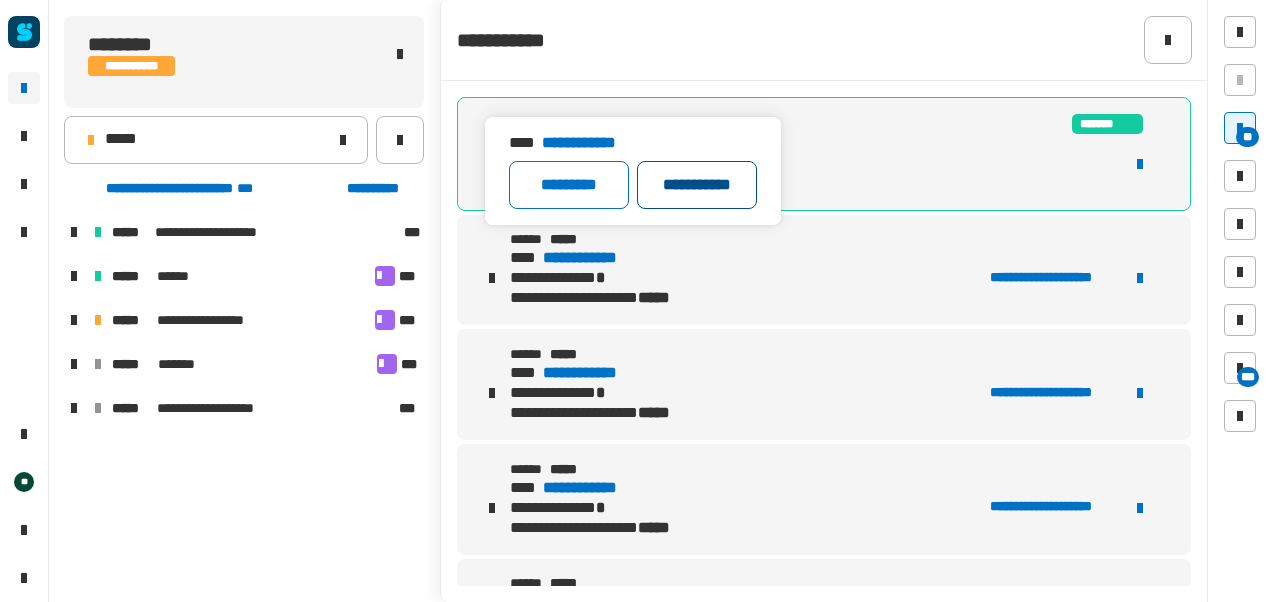 click on "**********" at bounding box center [697, 185] 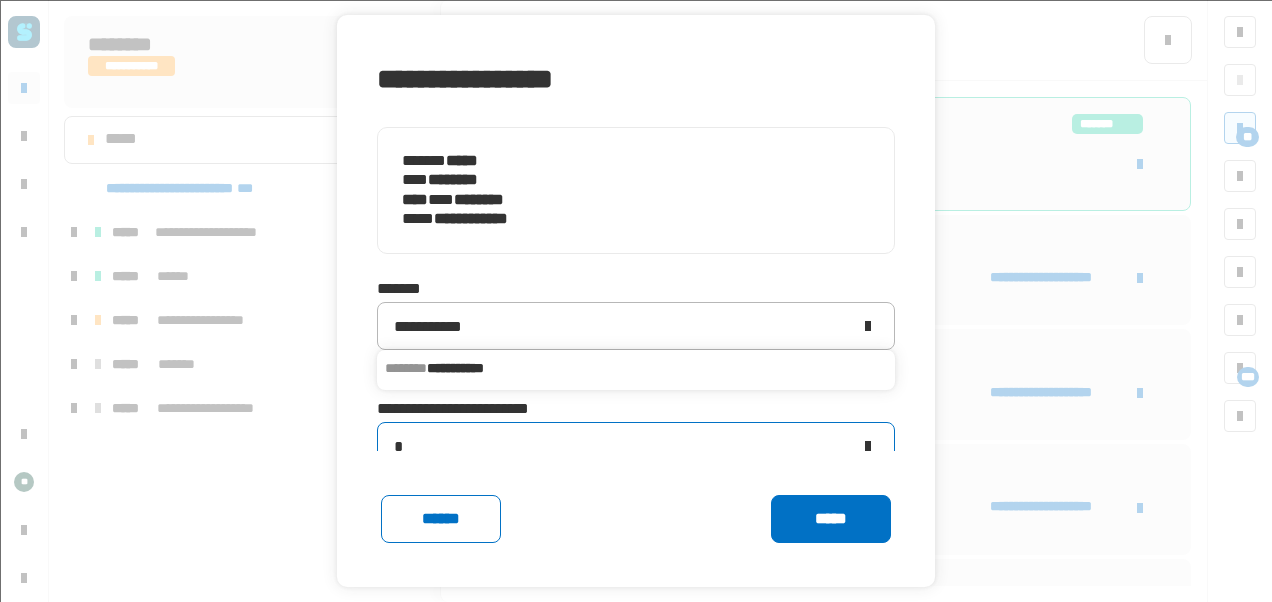 click on "*" 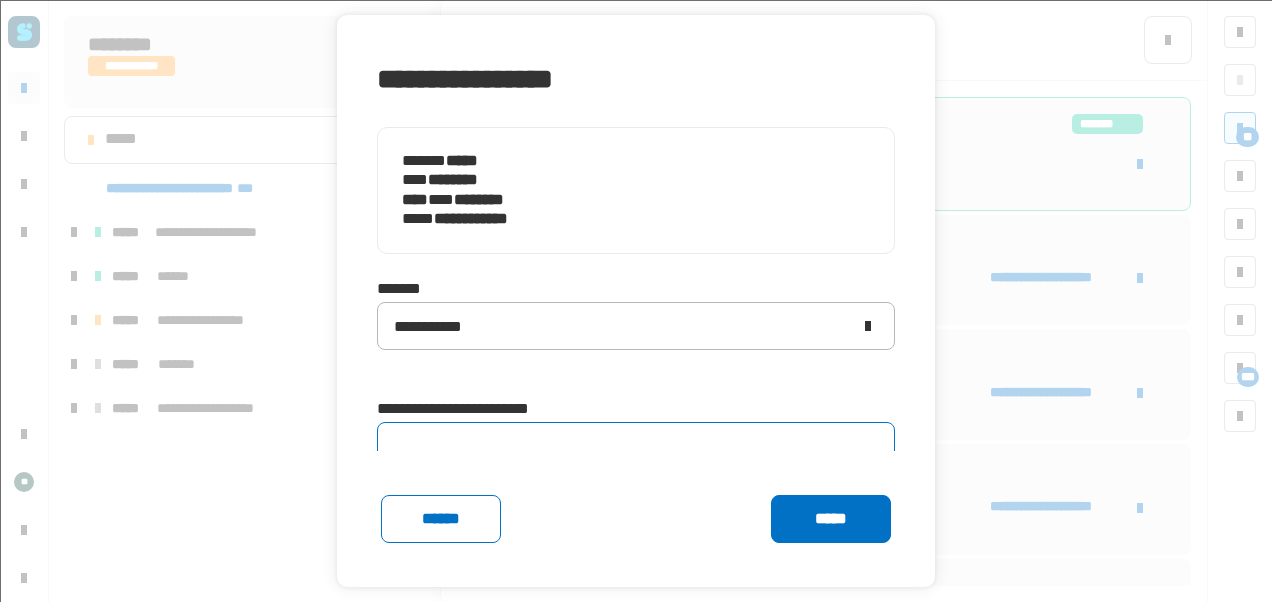 type on "*" 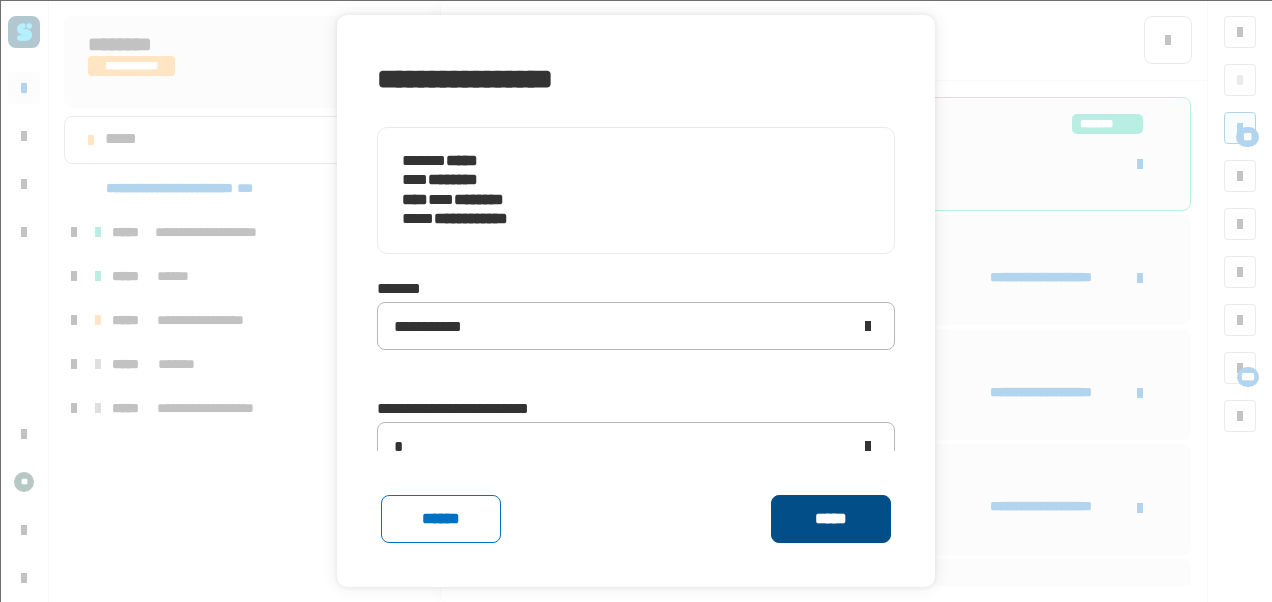 click on "*****" 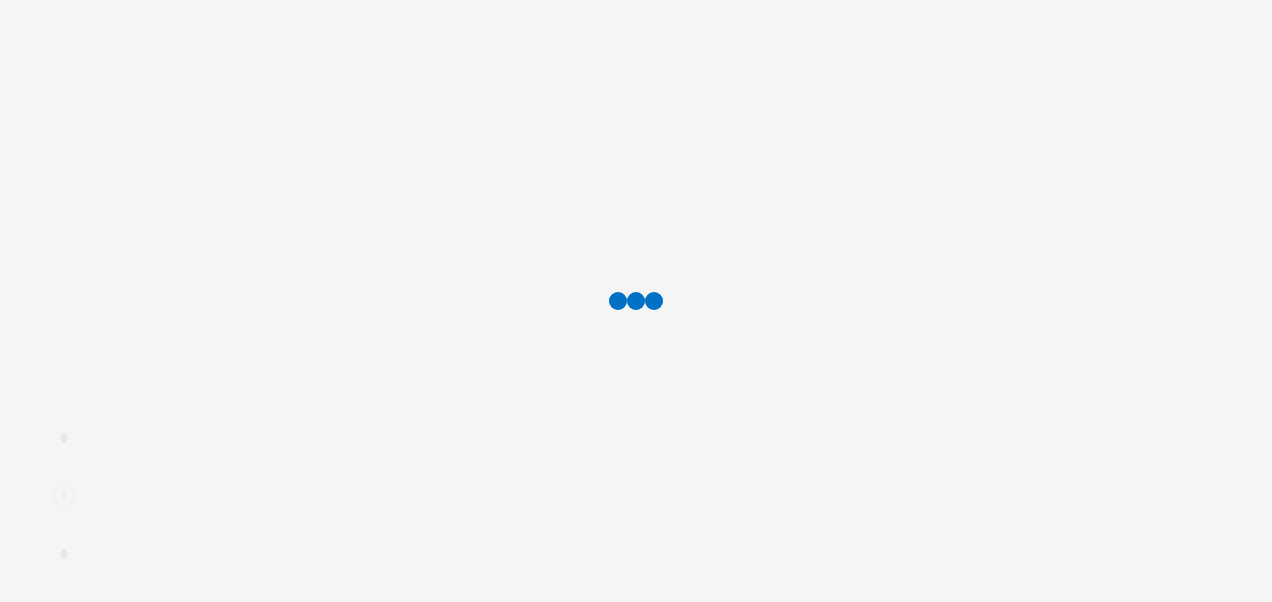 scroll, scrollTop: 0, scrollLeft: 0, axis: both 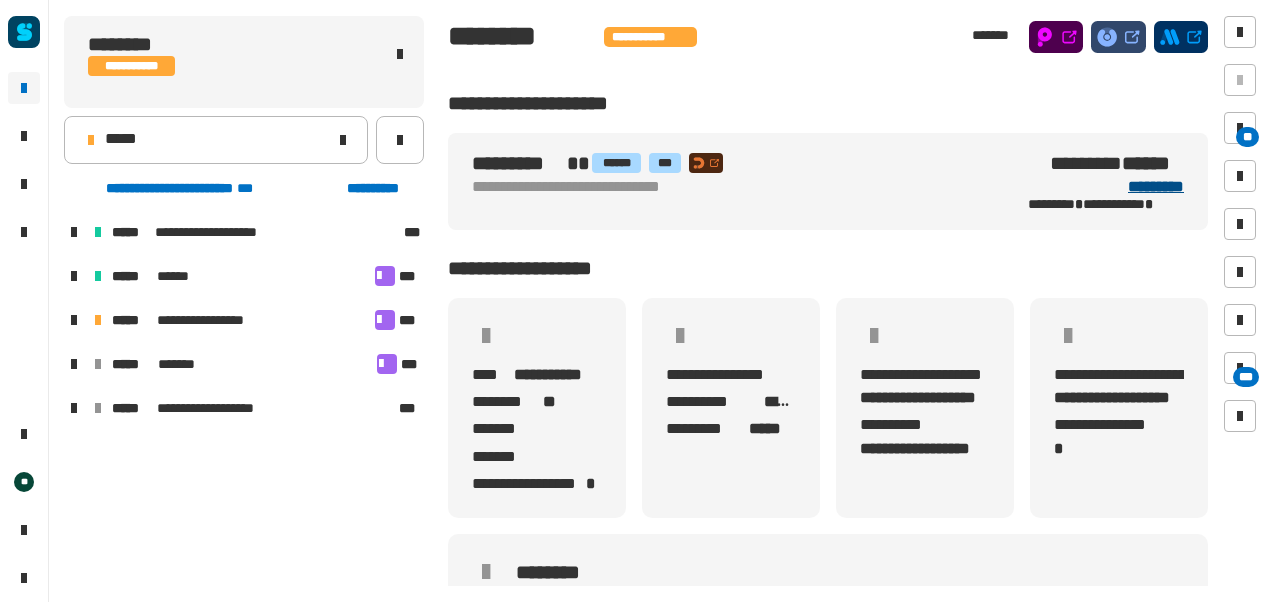 click on "*********" 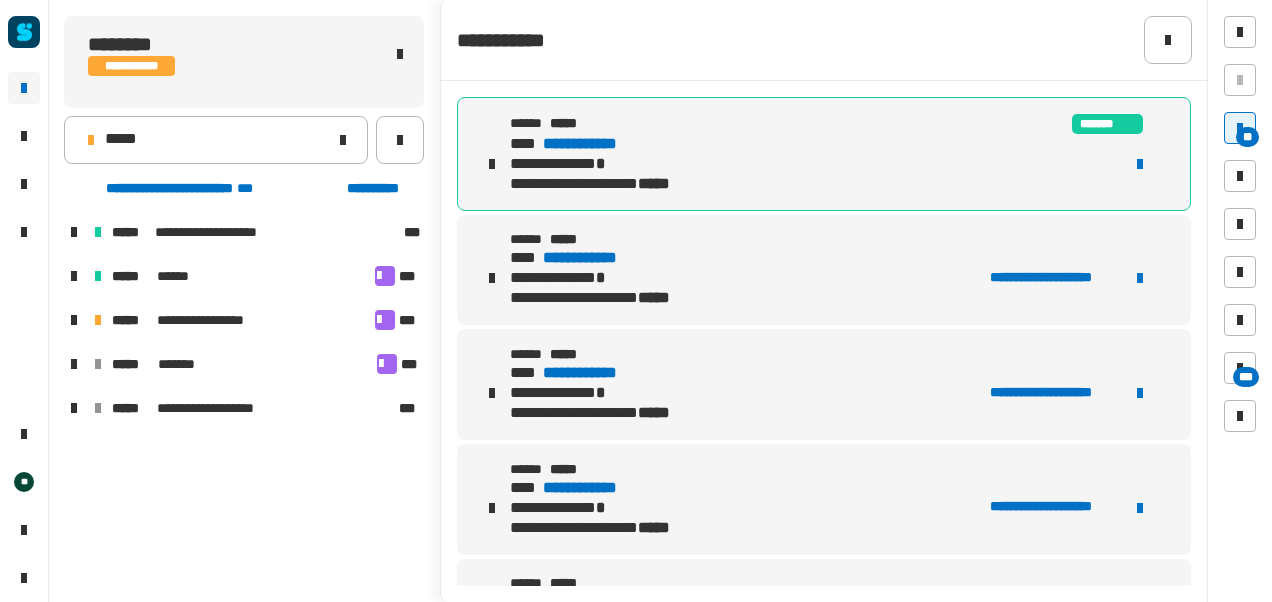 click on "**********" at bounding box center (598, 144) 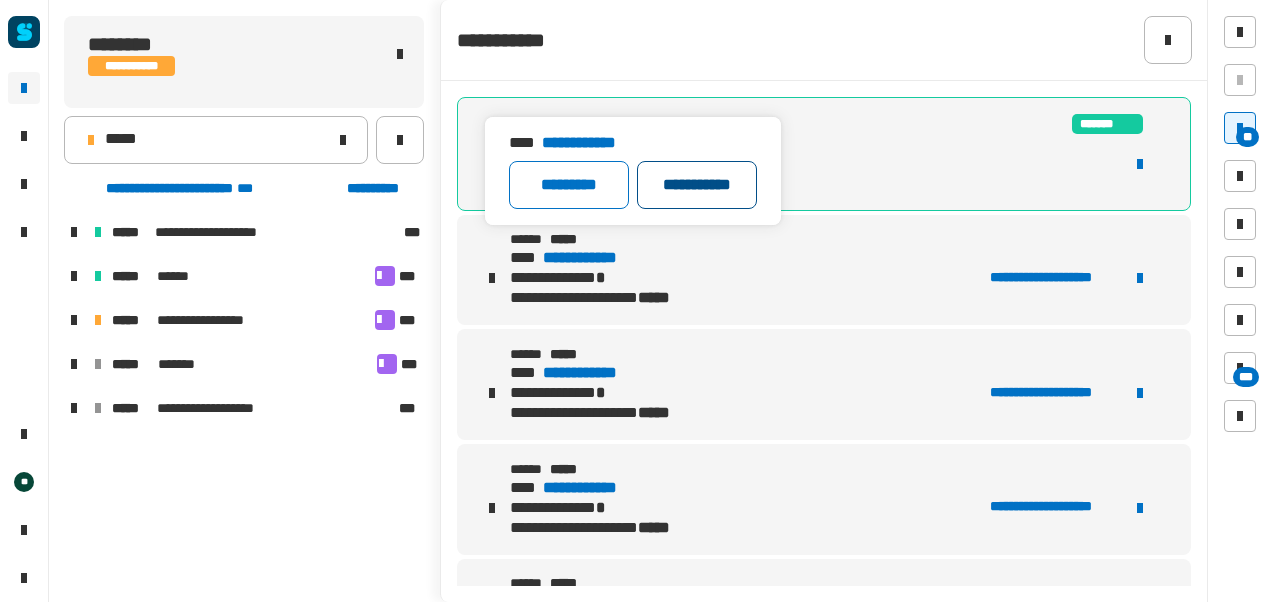 click on "**********" at bounding box center (697, 185) 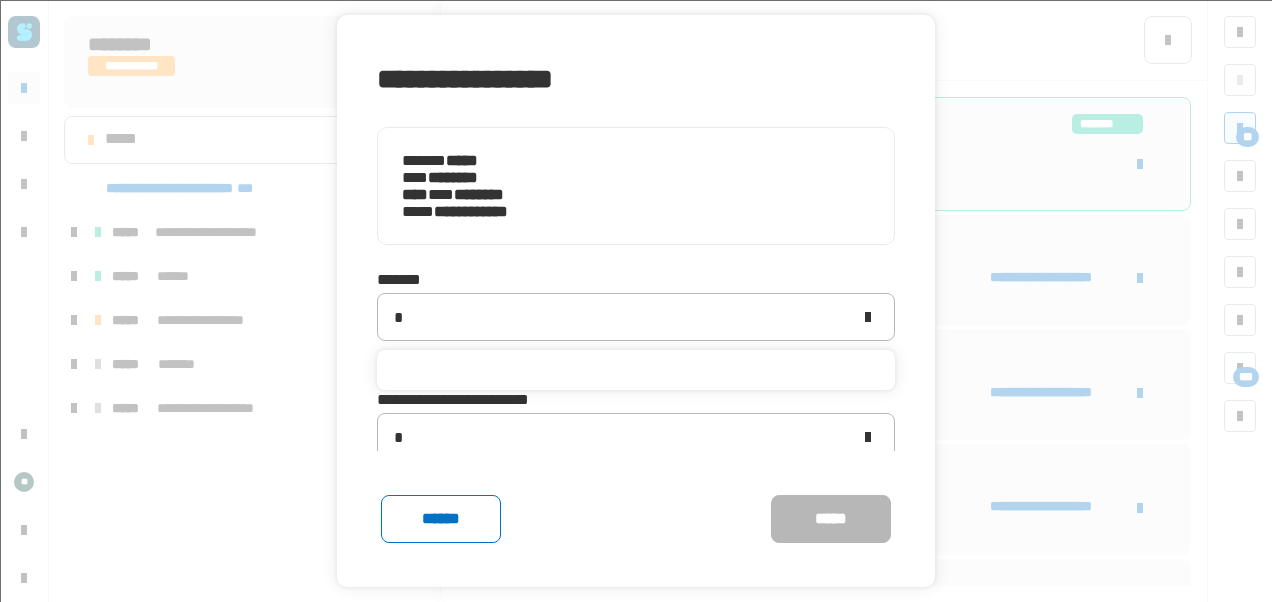 type on "**********" 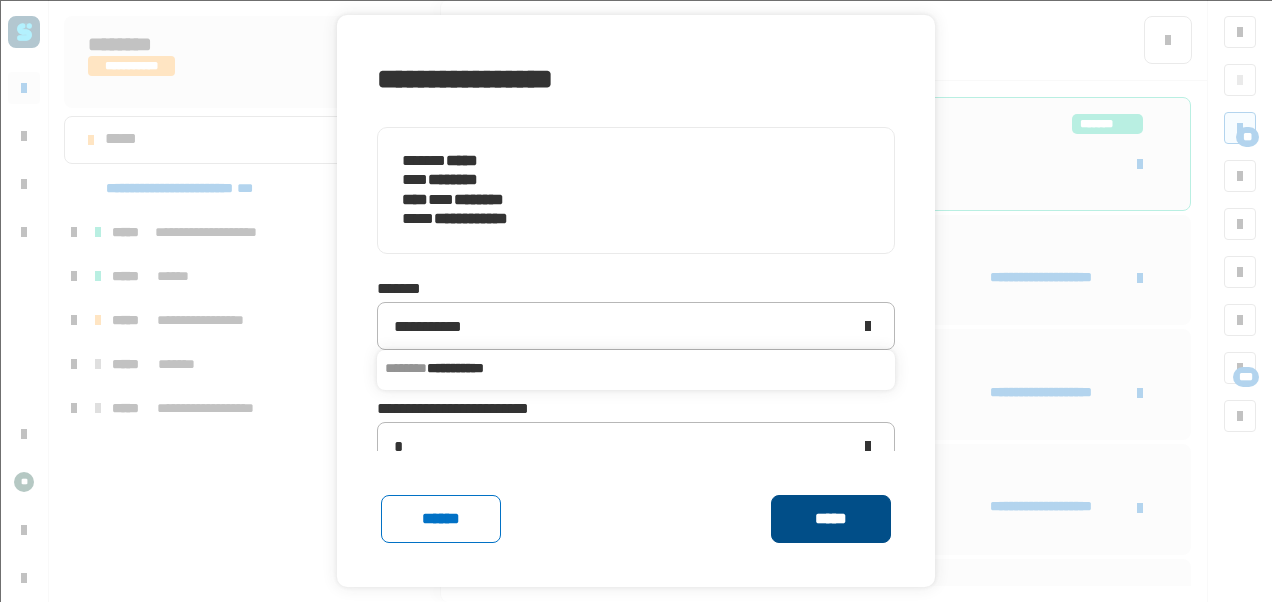 click on "*****" 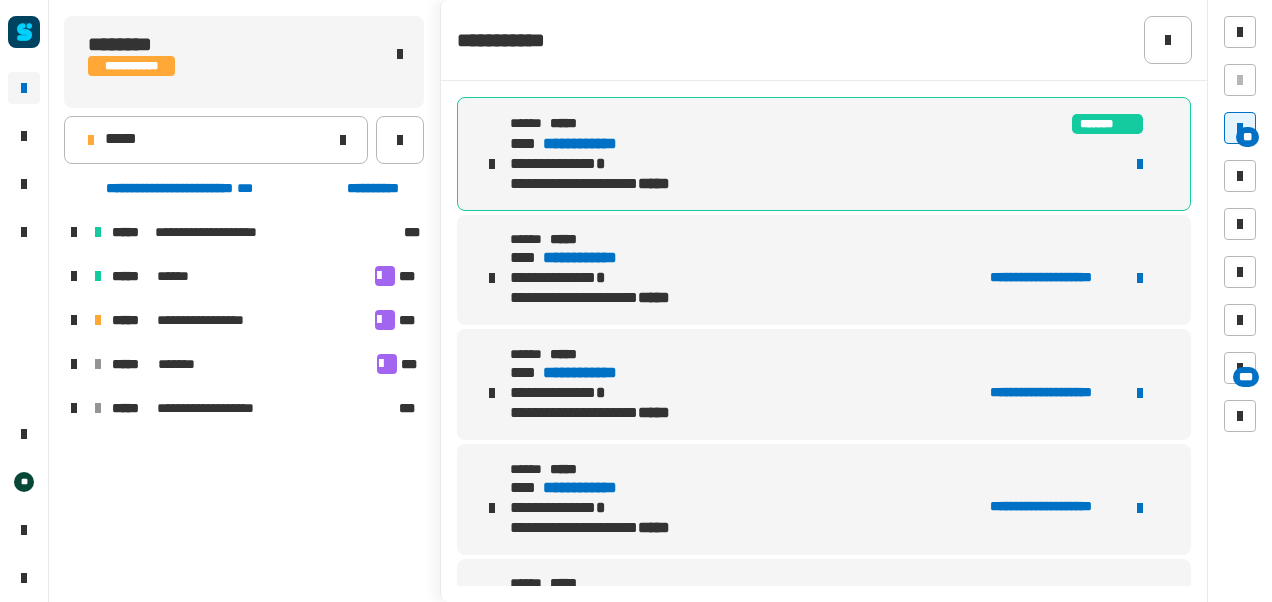 click on "**********" at bounding box center (598, 144) 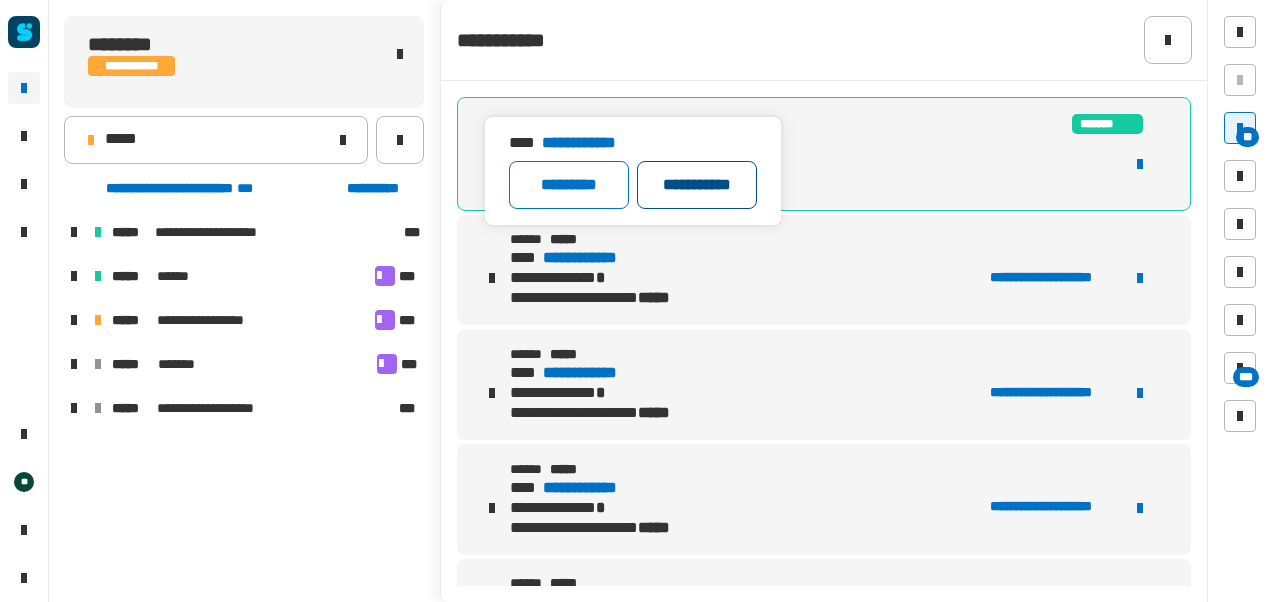 click on "**********" at bounding box center (697, 185) 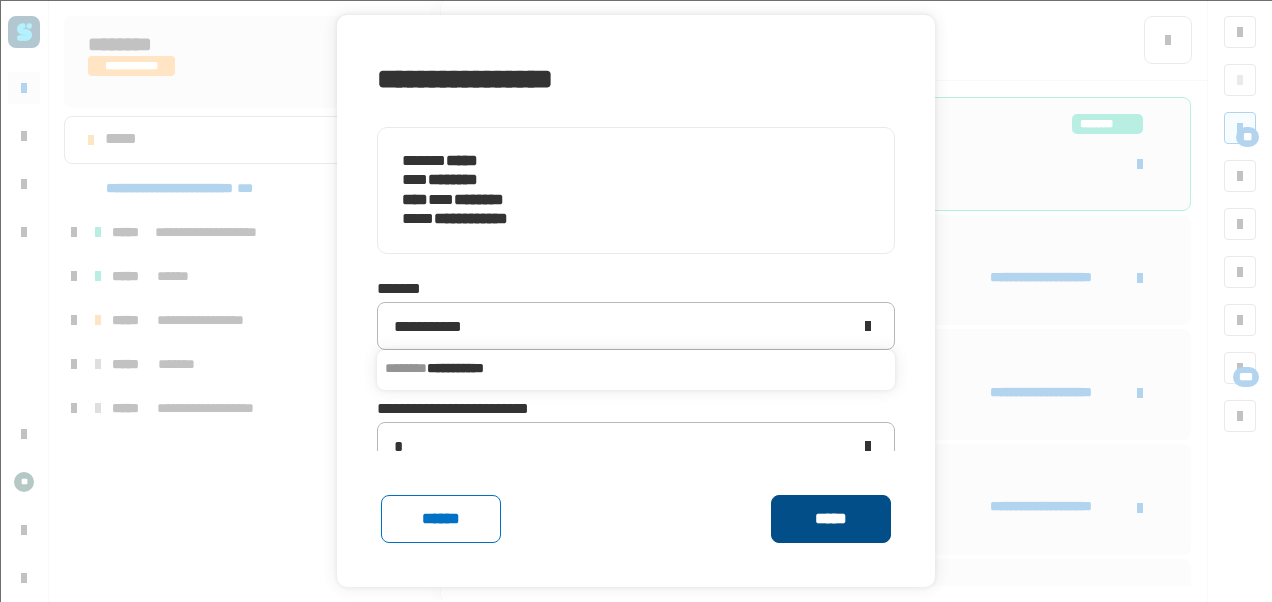 click on "*****" 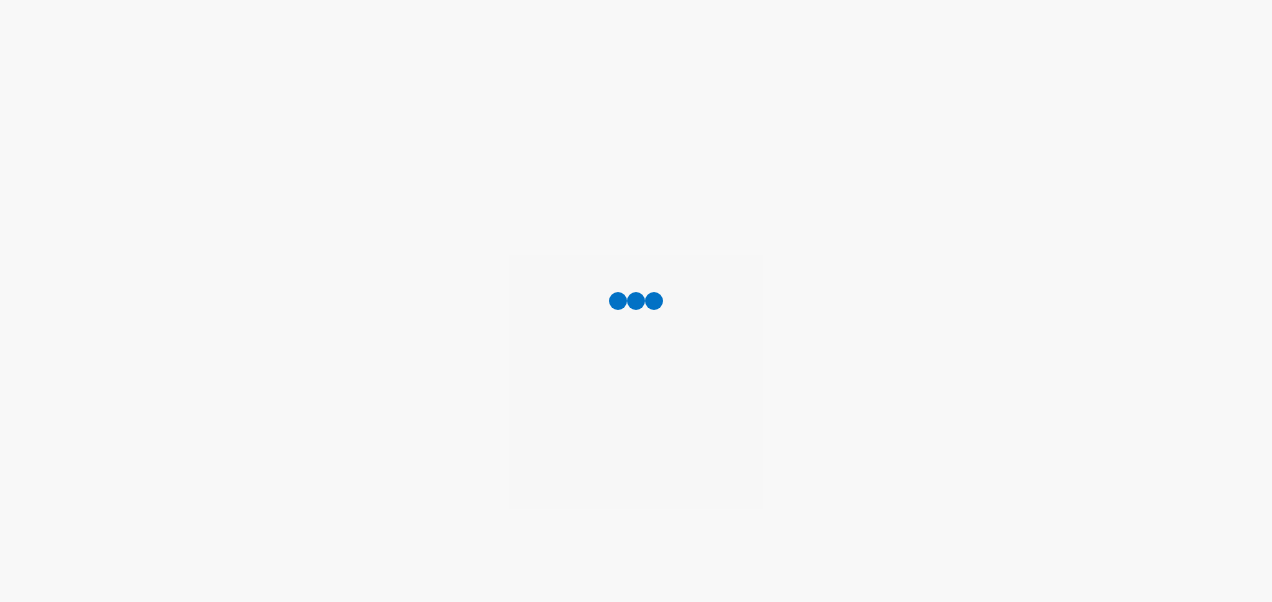 scroll, scrollTop: 0, scrollLeft: 0, axis: both 